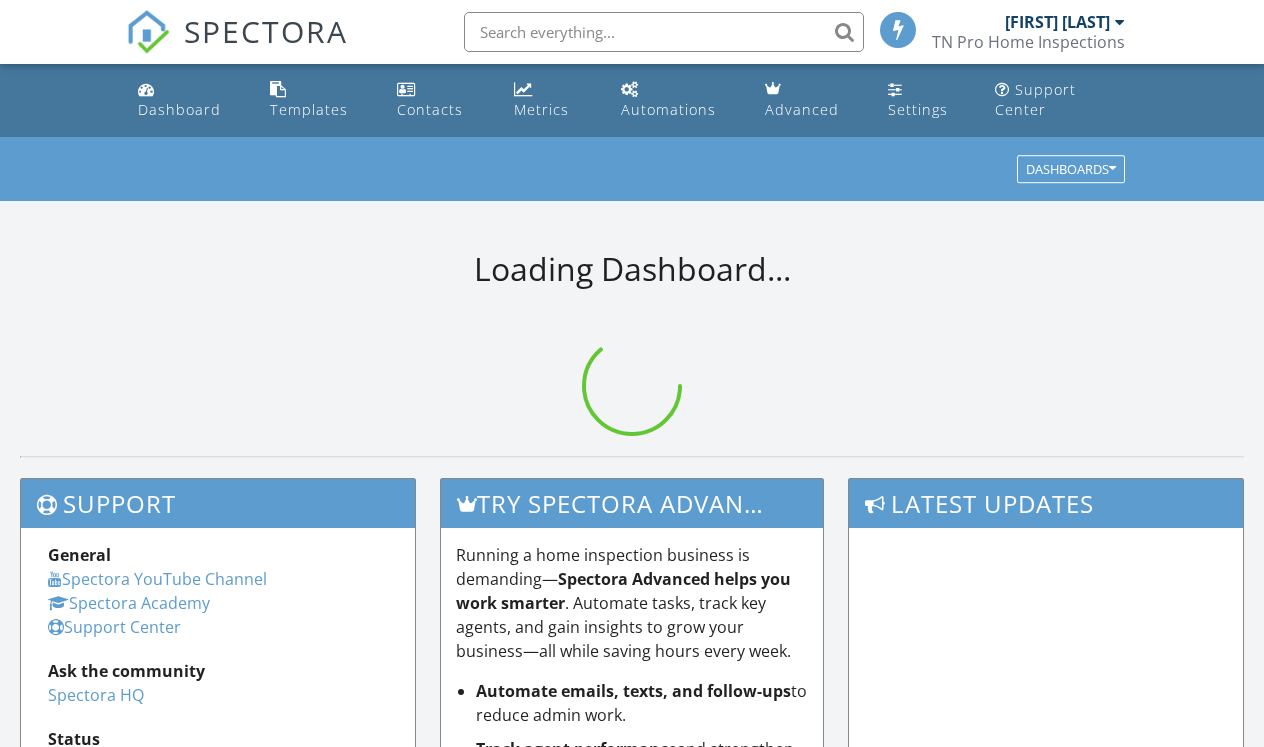 scroll, scrollTop: 0, scrollLeft: 0, axis: both 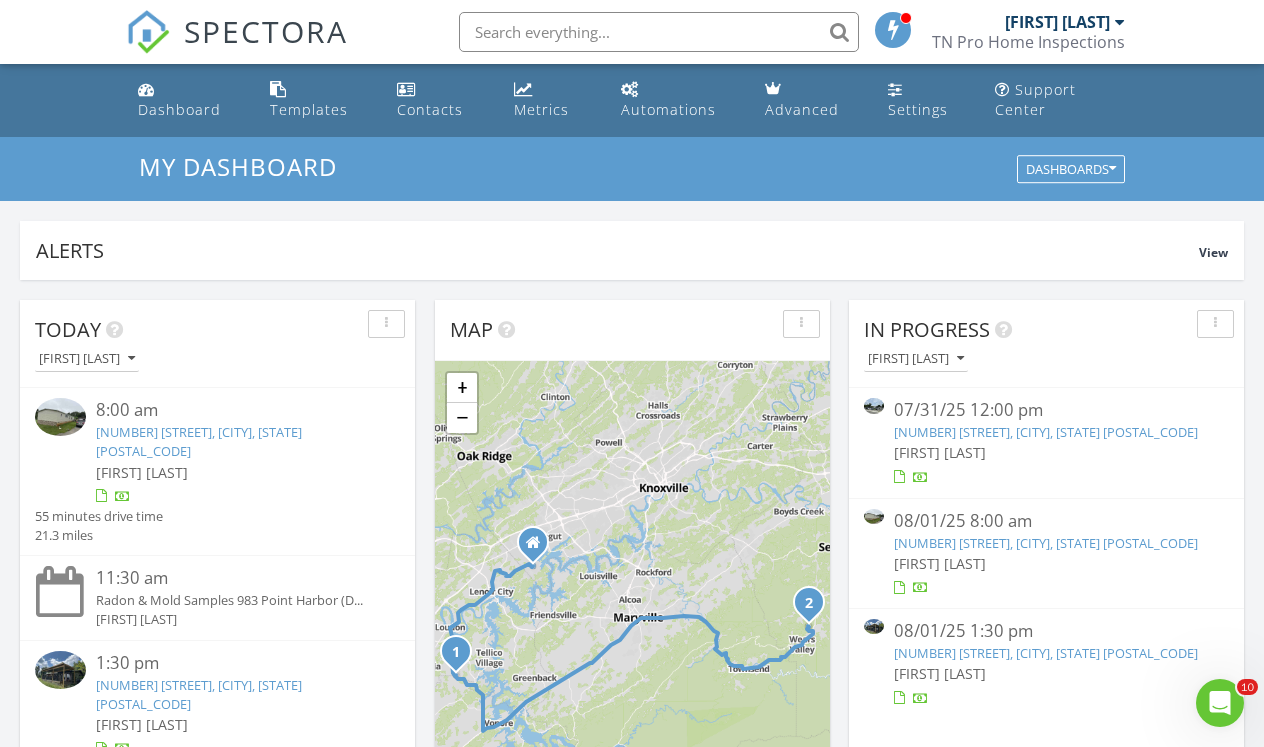 click on "SPECTORA
[FIRST] [LAST]
TN Pro Home Inspections
Role:
Inspector
Change Role
Dashboard
New Inspection
Inspections
Calendar
Template Editor
Contacts
Automations
Team
Metrics
Payments
Data Exports
Billing
Reporting
Advanced
Settings
What's New
Sign Out" at bounding box center [632, 32] 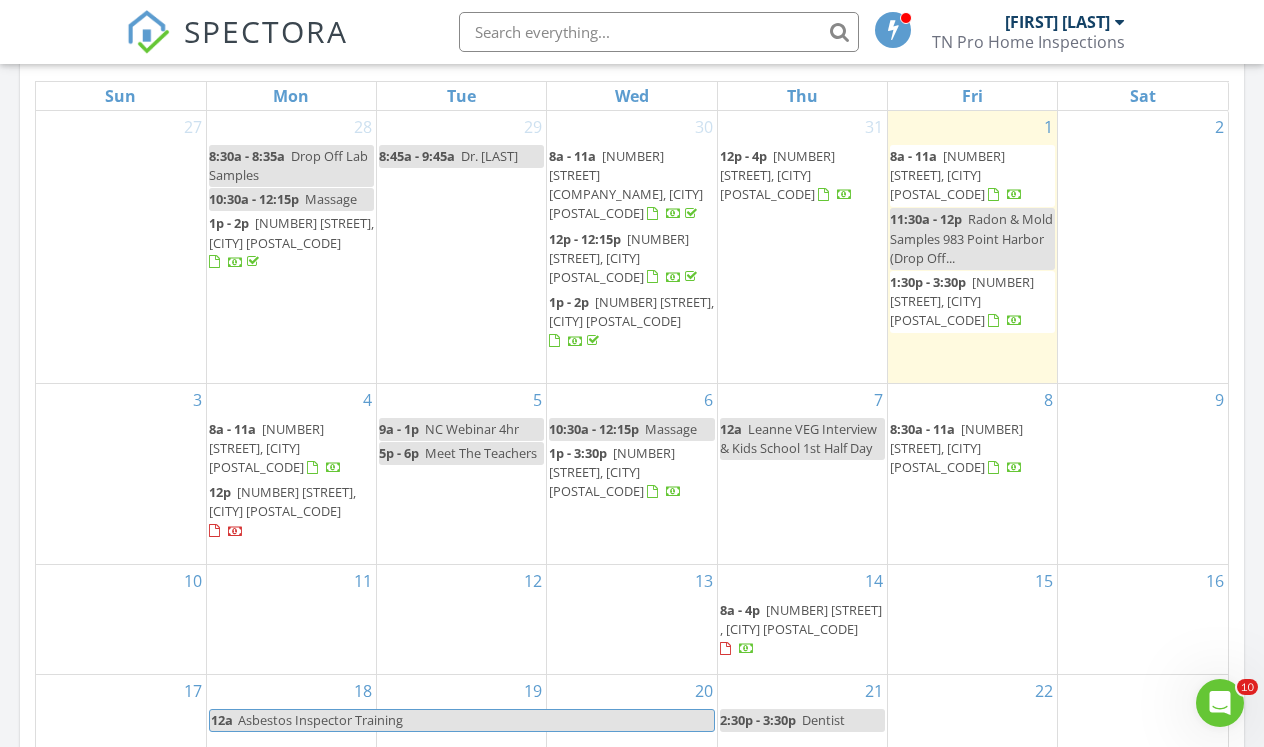 scroll, scrollTop: 1000, scrollLeft: 0, axis: vertical 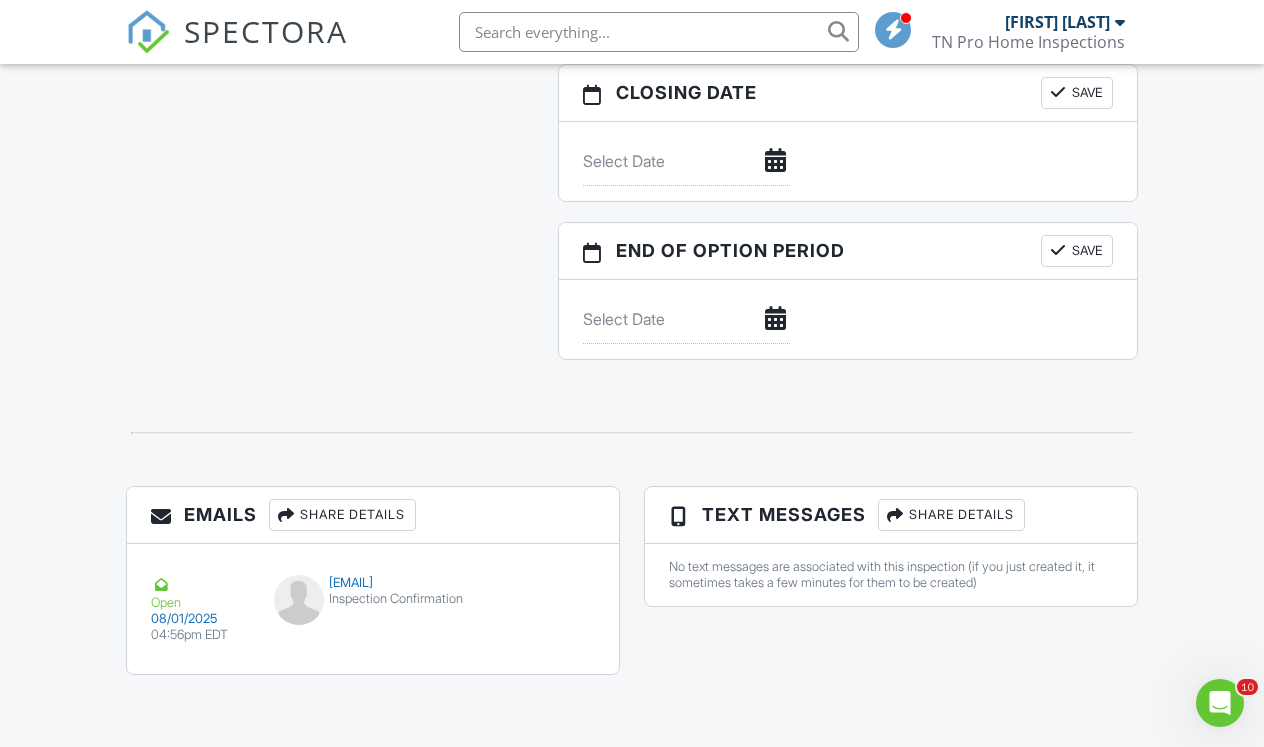 click on "Dashboard
Templates
Contacts
Metrics
Automations
Advanced
Settings
Support Center
Inspection Details
Client View
More
Property Details
Reschedule
Reorder / Copy
Share
Cancel
Delete
Print Order
Convert to V9
Enable Pass on CC Fees
Disable Buy Now Pay Later
View Change Log
08/04/2025 12:00 pm
- 12:00 pm
2251 Charlie Hodges Rd
Strawberry Plains, TN 37871
Built
2001
1892
sq. ft.
Lot Size
233482
sq.ft.
3.0
bathrooms
+ −  Leaflet   |   © MapTiler   © OpenStreetMap contributors
All emails and texts are disabled for this inspection!
Turn on emails and texts
Turn on and Requeue Notifications
Reports
Locked
Attach
New" at bounding box center (632, -519) 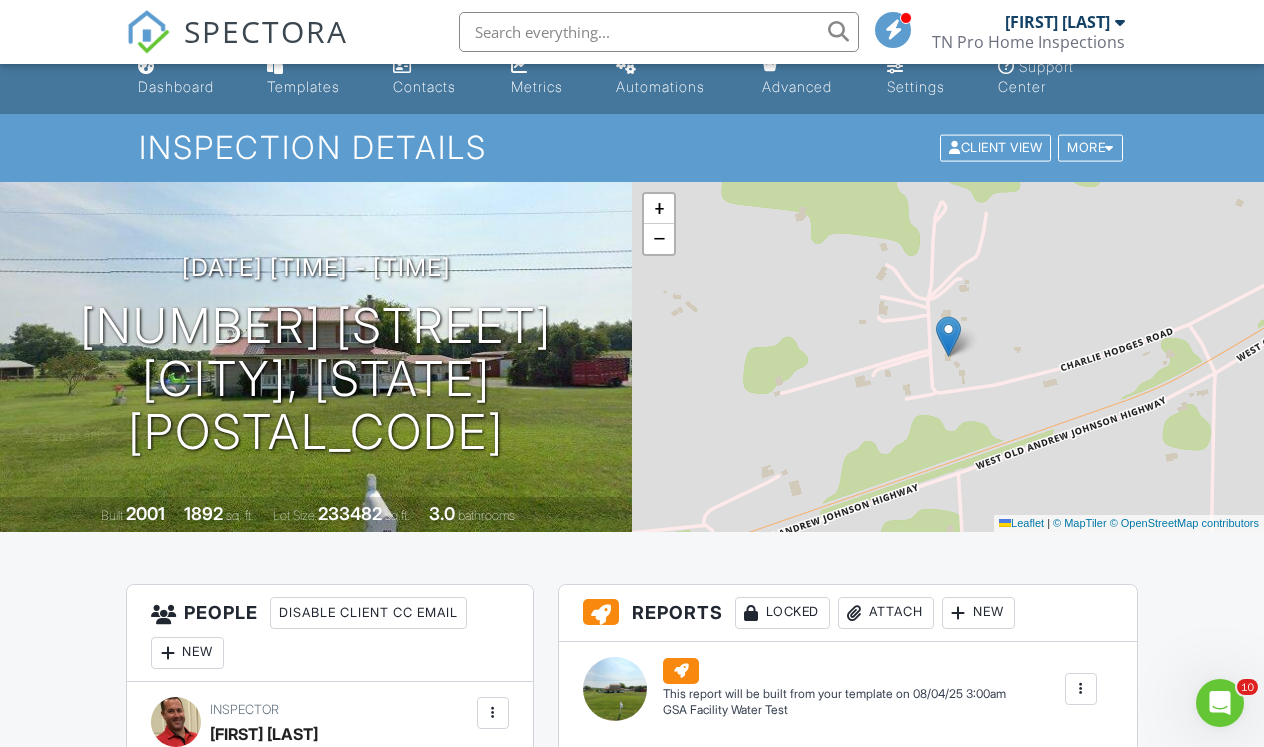 scroll, scrollTop: 0, scrollLeft: 0, axis: both 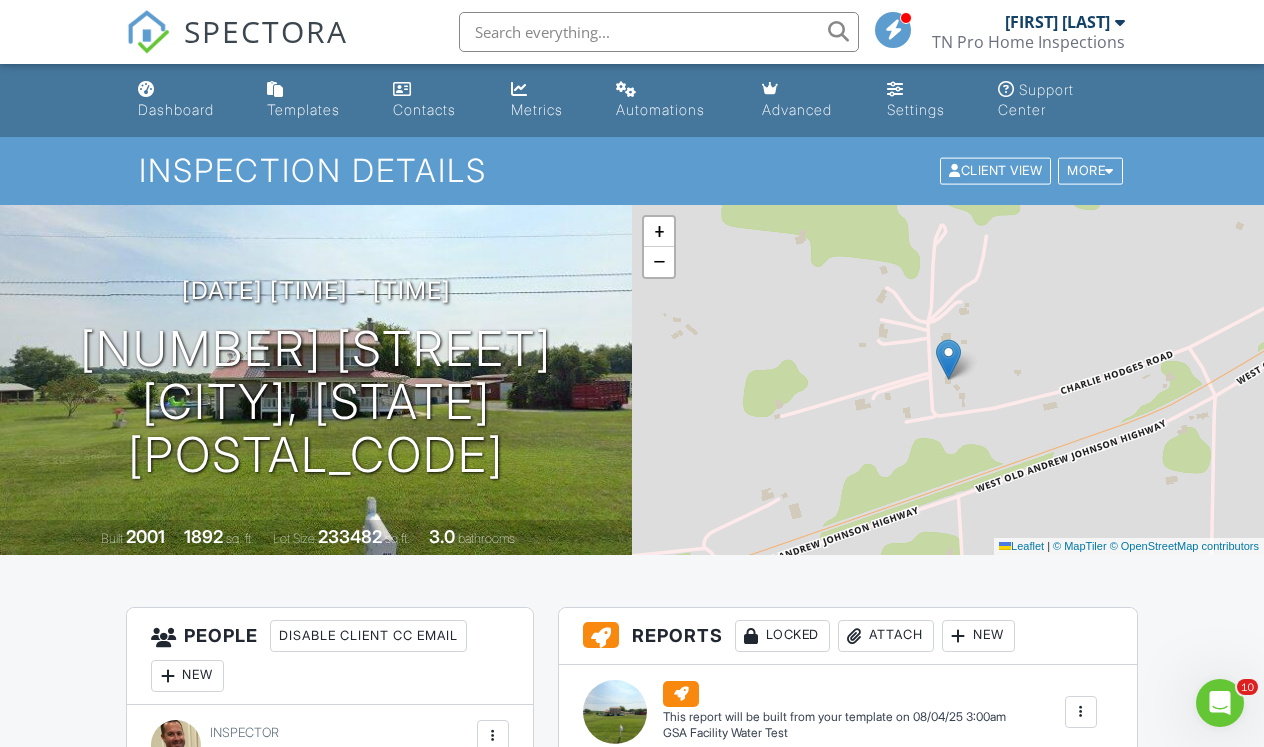 click at bounding box center [148, 32] 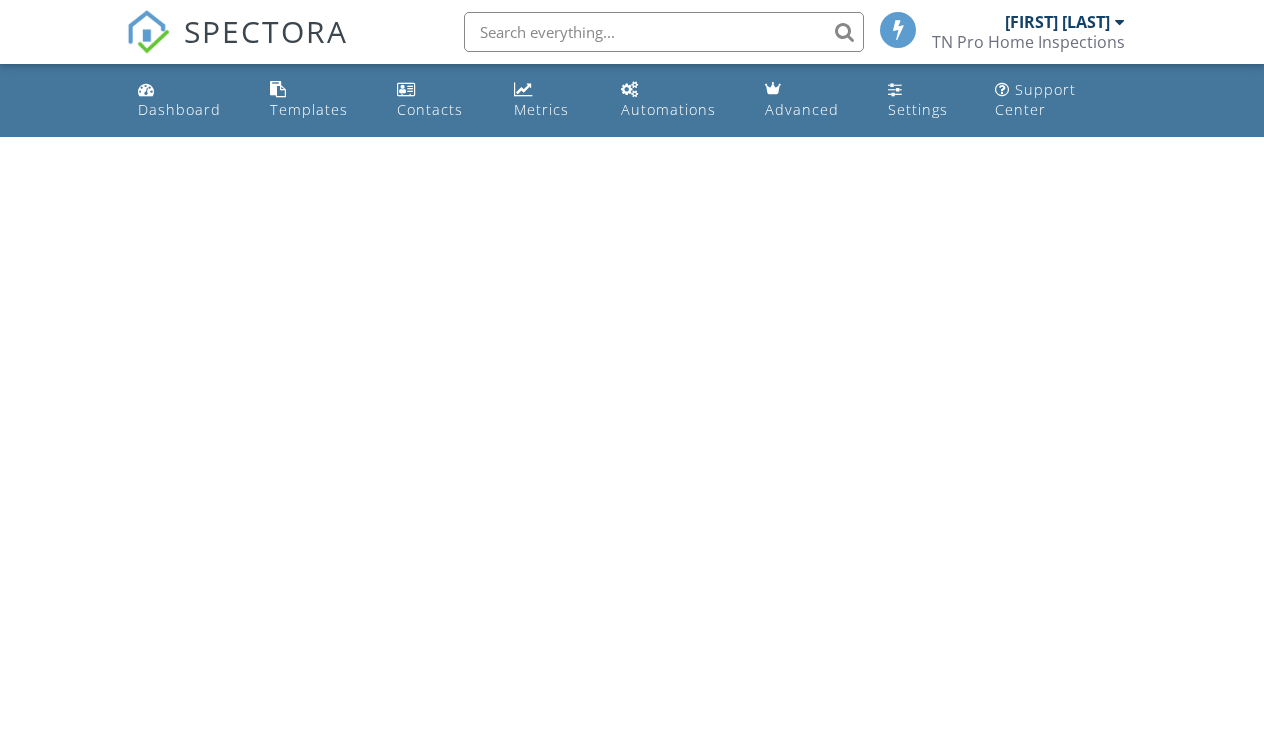 scroll, scrollTop: 0, scrollLeft: 0, axis: both 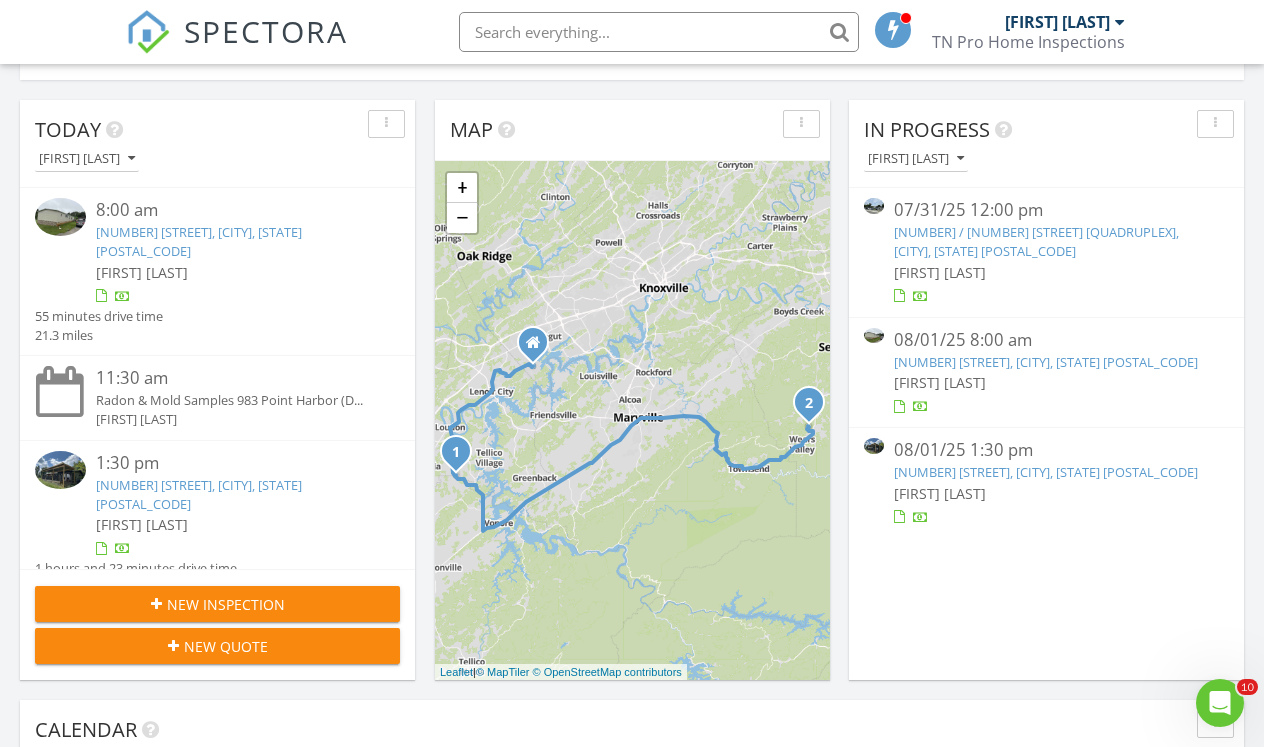 click on "[NUMBER] [STREET], [CITY], [STATE] [POSTAL_CODE]" at bounding box center (1046, 362) 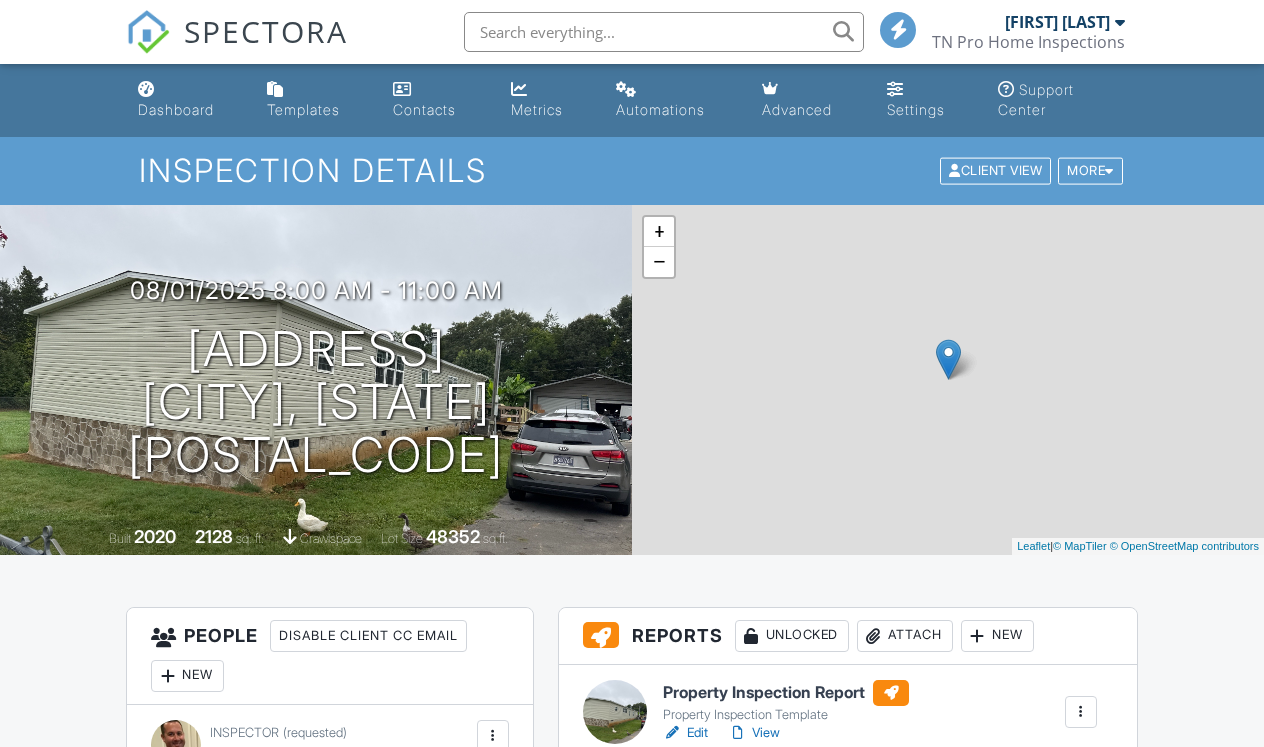 scroll, scrollTop: 0, scrollLeft: 0, axis: both 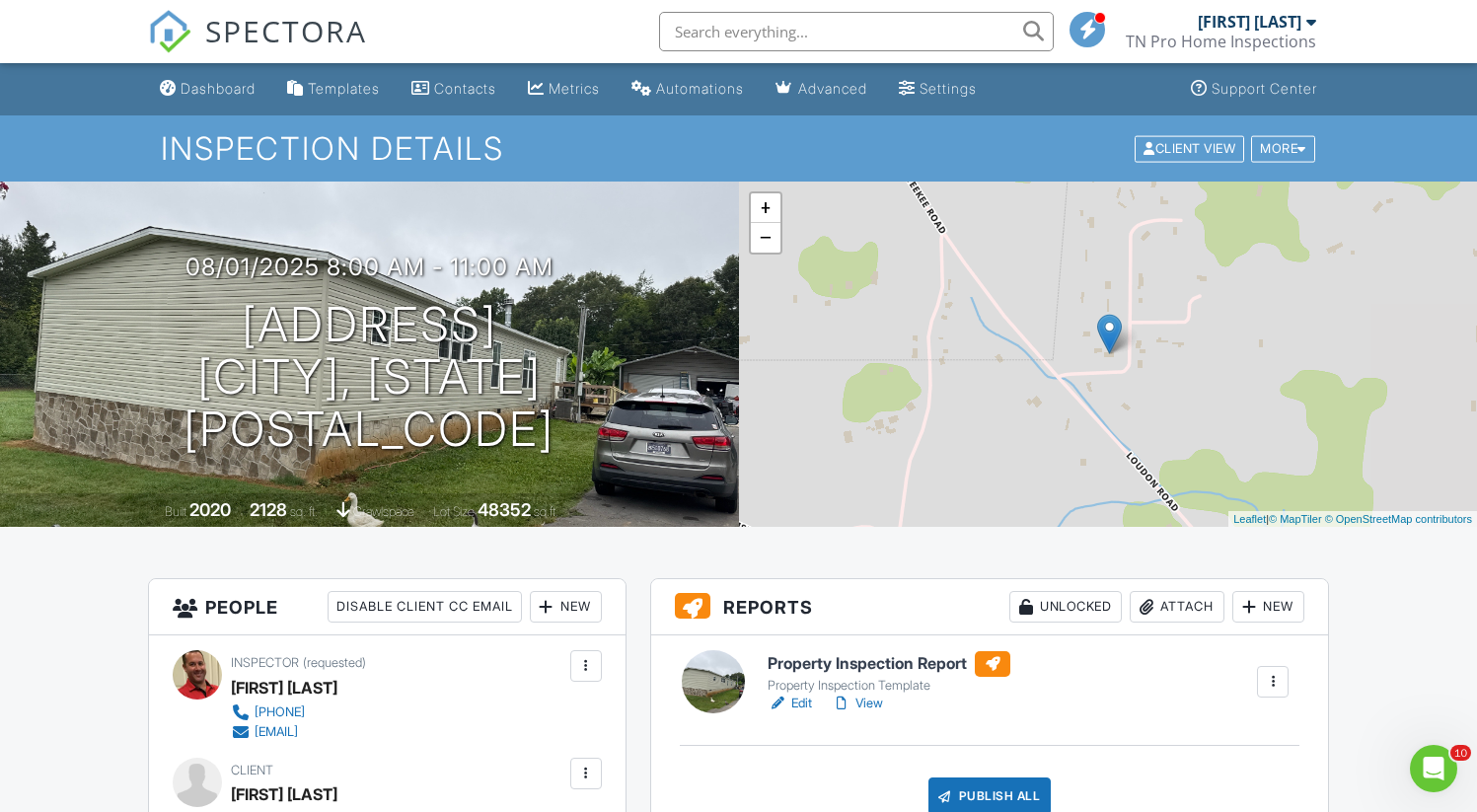 click on "Dashboard
Templates
Contacts
Metrics
Automations
Advanced
Settings
Support Center
Inspection Details
Client View
More
Property Details
Reschedule
Reorder / Copy
Share
Cancel
Delete
Print Order
Convert to V9
Disable Buy Now Pay Later
View Change Log
08/01/2025  8:00 am
- 11:00 am
115 Honeysuckle Rd
Loudon, TN 37774
Built
2020
2128
sq. ft.
crawlspace
Lot Size
48352
sq.ft.
+ − Leaflet  |  © MapTiler   © OpenStreetMap contributors
All emails and texts are disabled for this inspection!
Turn on emails and texts
Turn on and Requeue Notifications
Reports
Unlocked
Attach
New
Property Inspection Report
Edit" at bounding box center (738, 1448) 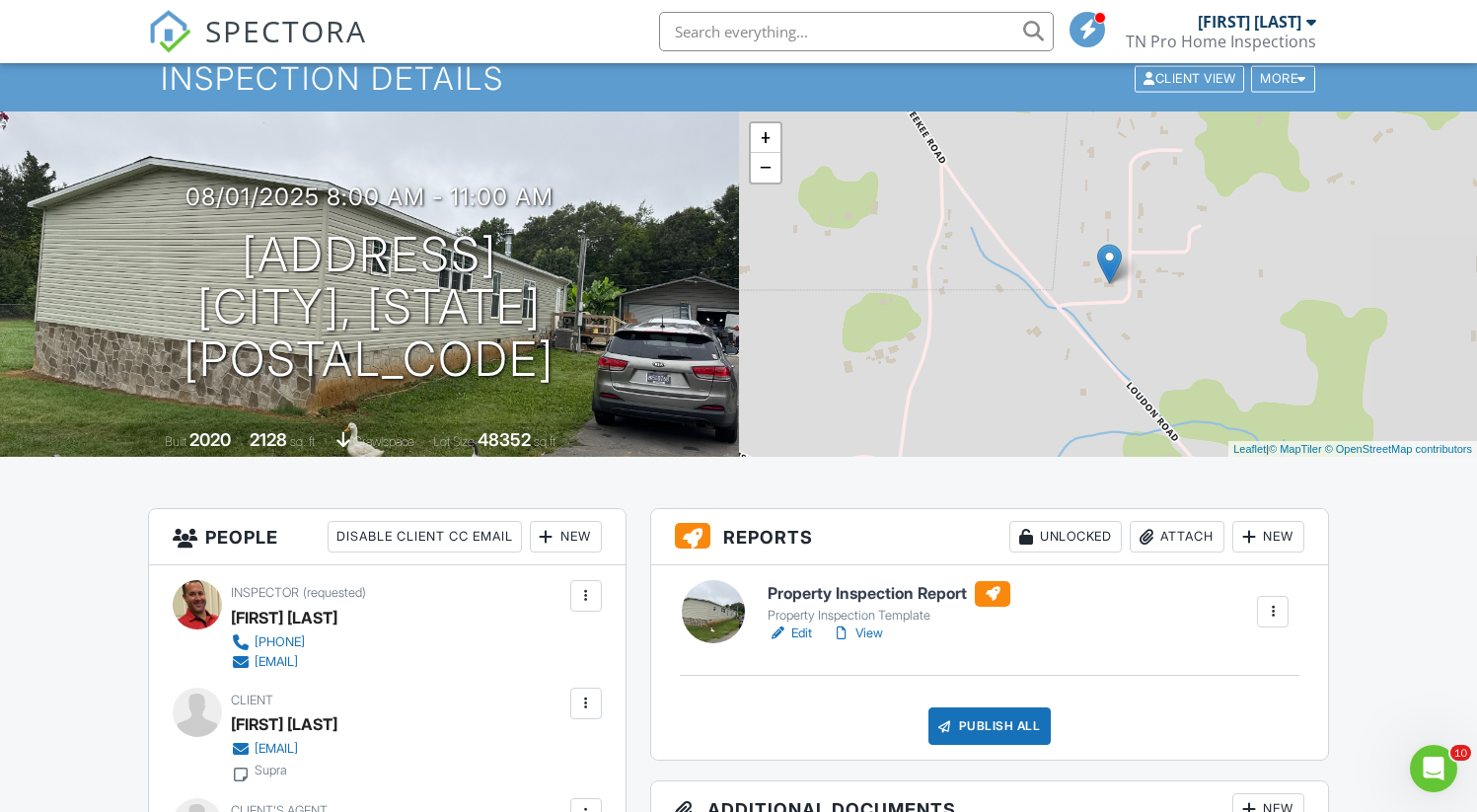 scroll, scrollTop: 31, scrollLeft: 0, axis: vertical 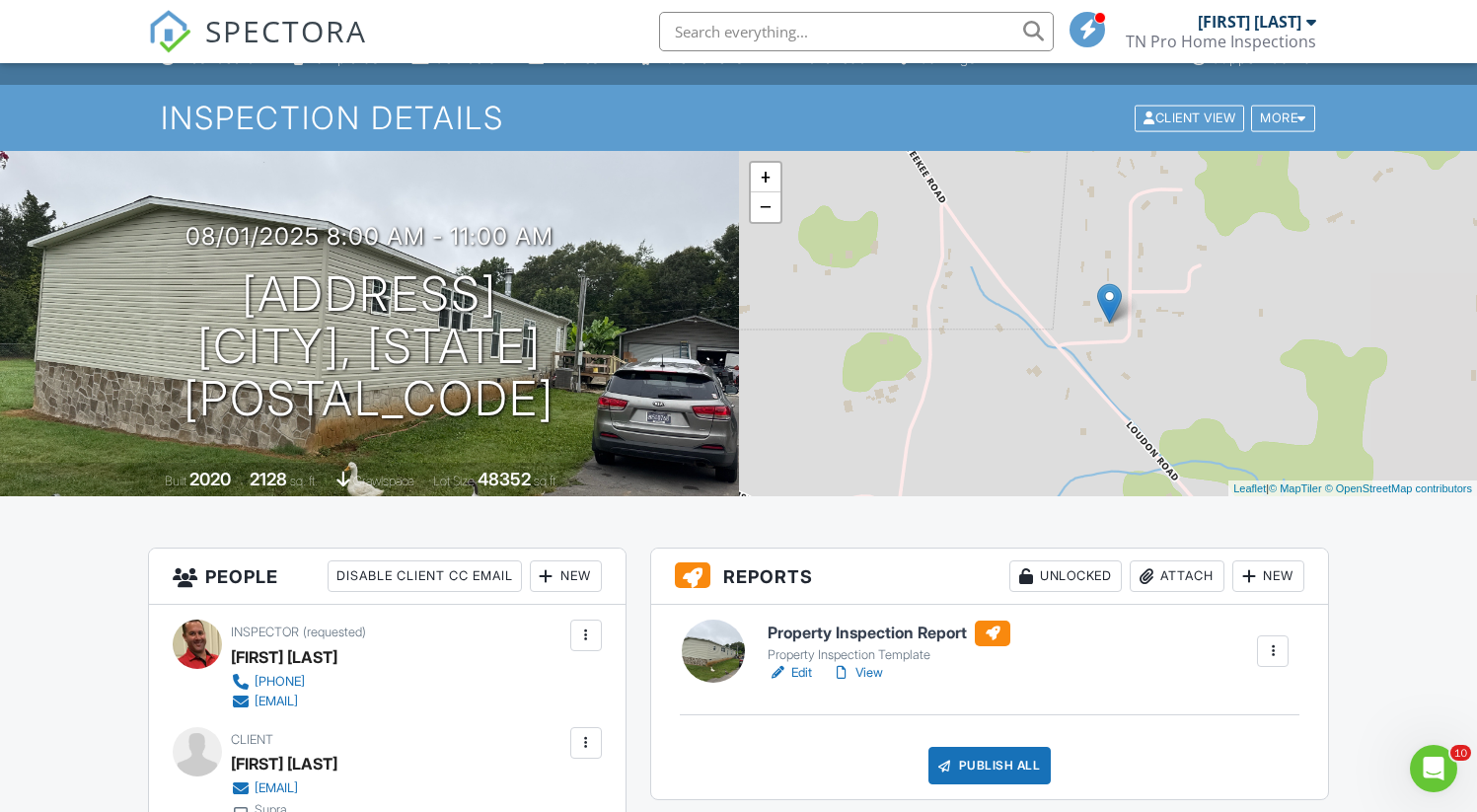 click on "Property Inspection Template" at bounding box center (889, 655) 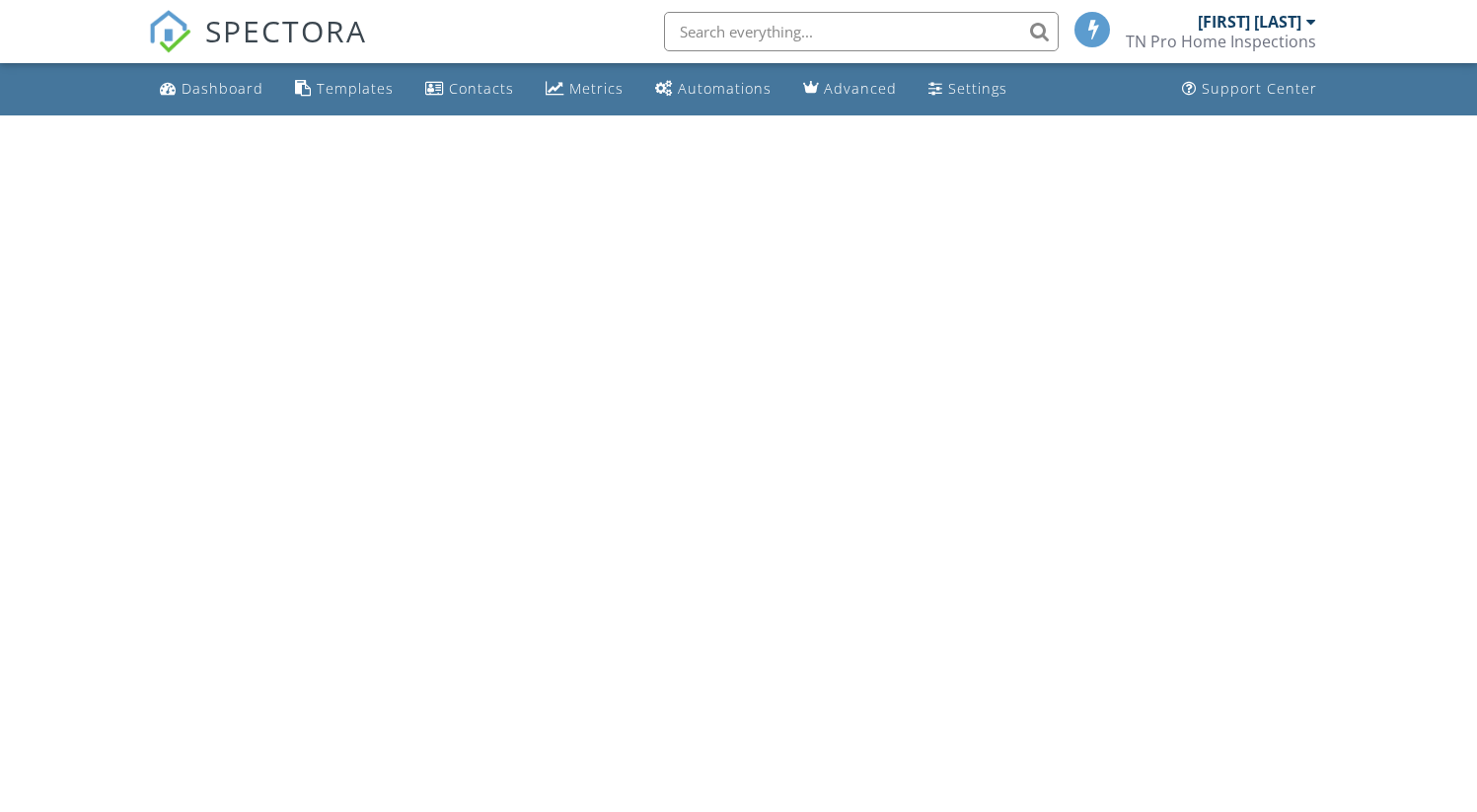 scroll, scrollTop: 0, scrollLeft: 0, axis: both 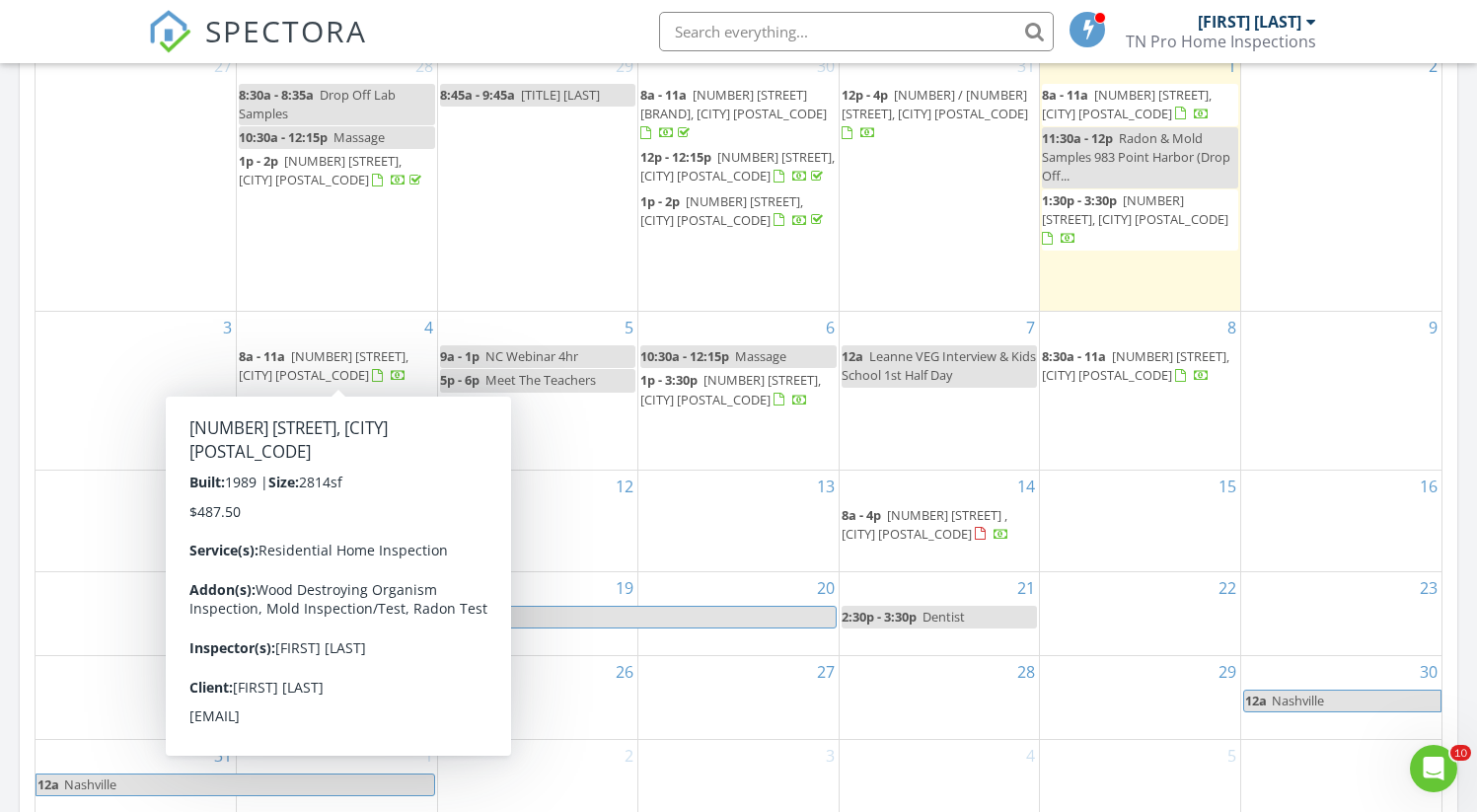 click on "[NUMBER] [STREET], [CITY] [POSTAL_CODE]" at bounding box center (324, 365) 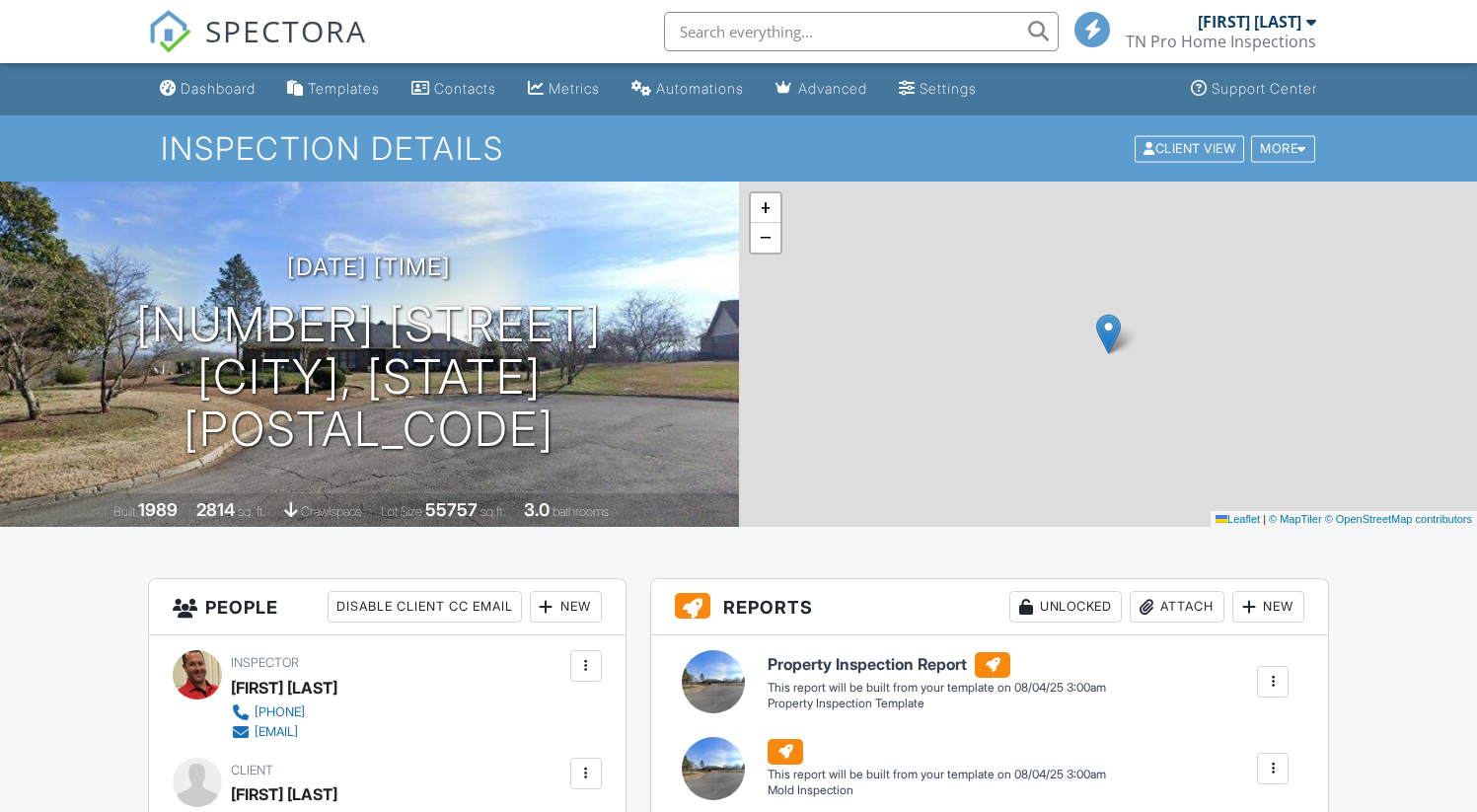 scroll, scrollTop: 0, scrollLeft: 0, axis: both 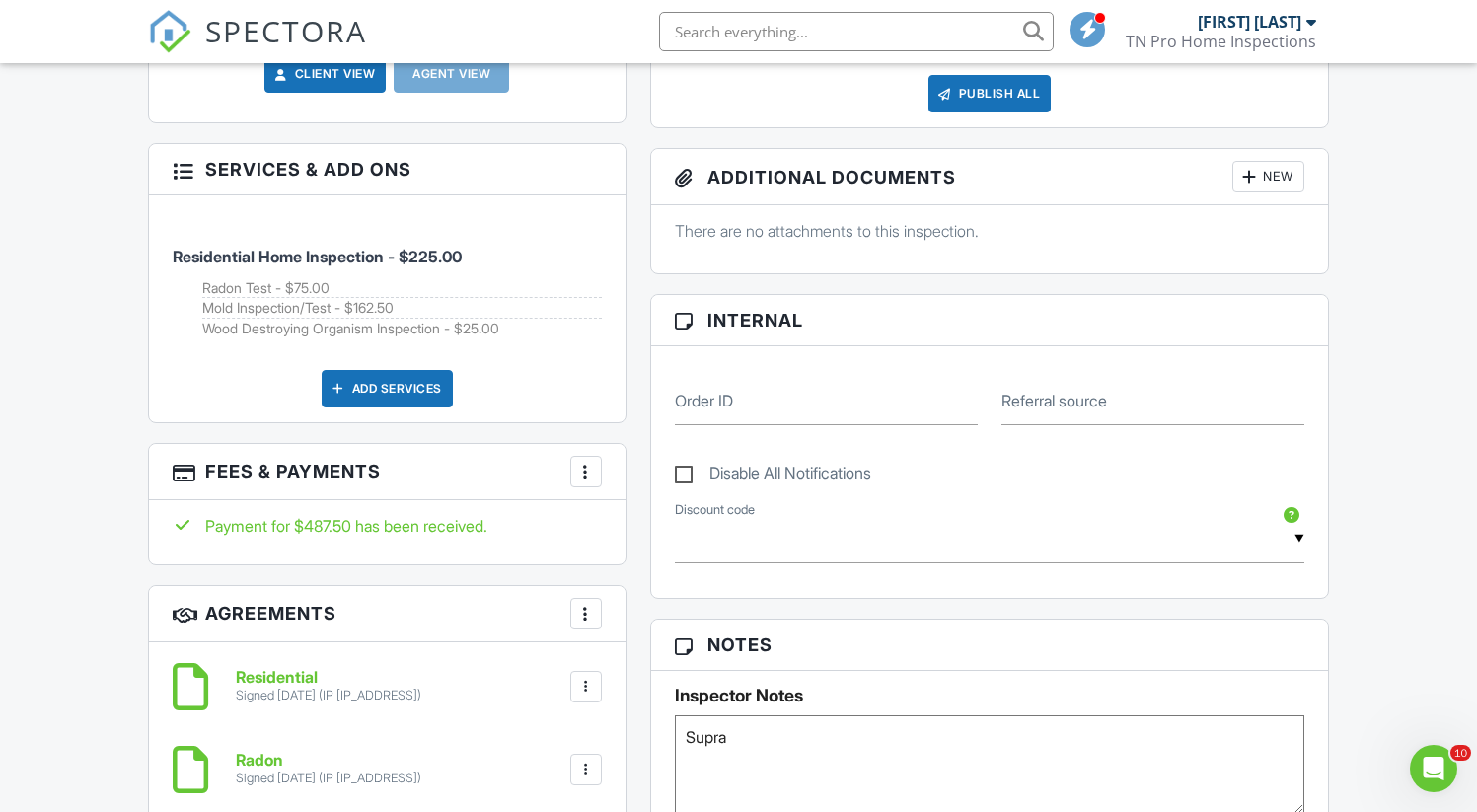 click at bounding box center [183, 471] 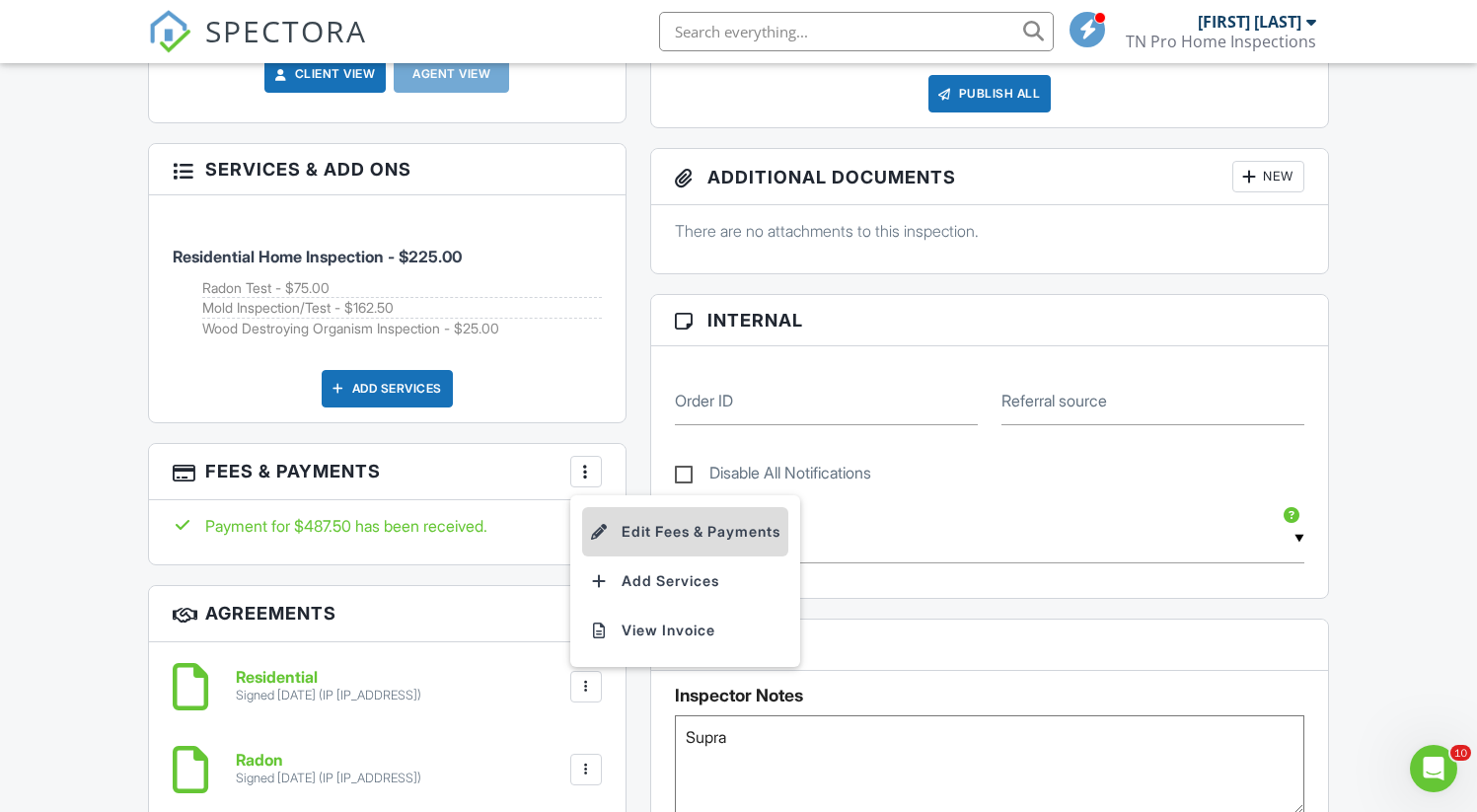 click on "Edit Fees & Payments" at bounding box center (685, 532) 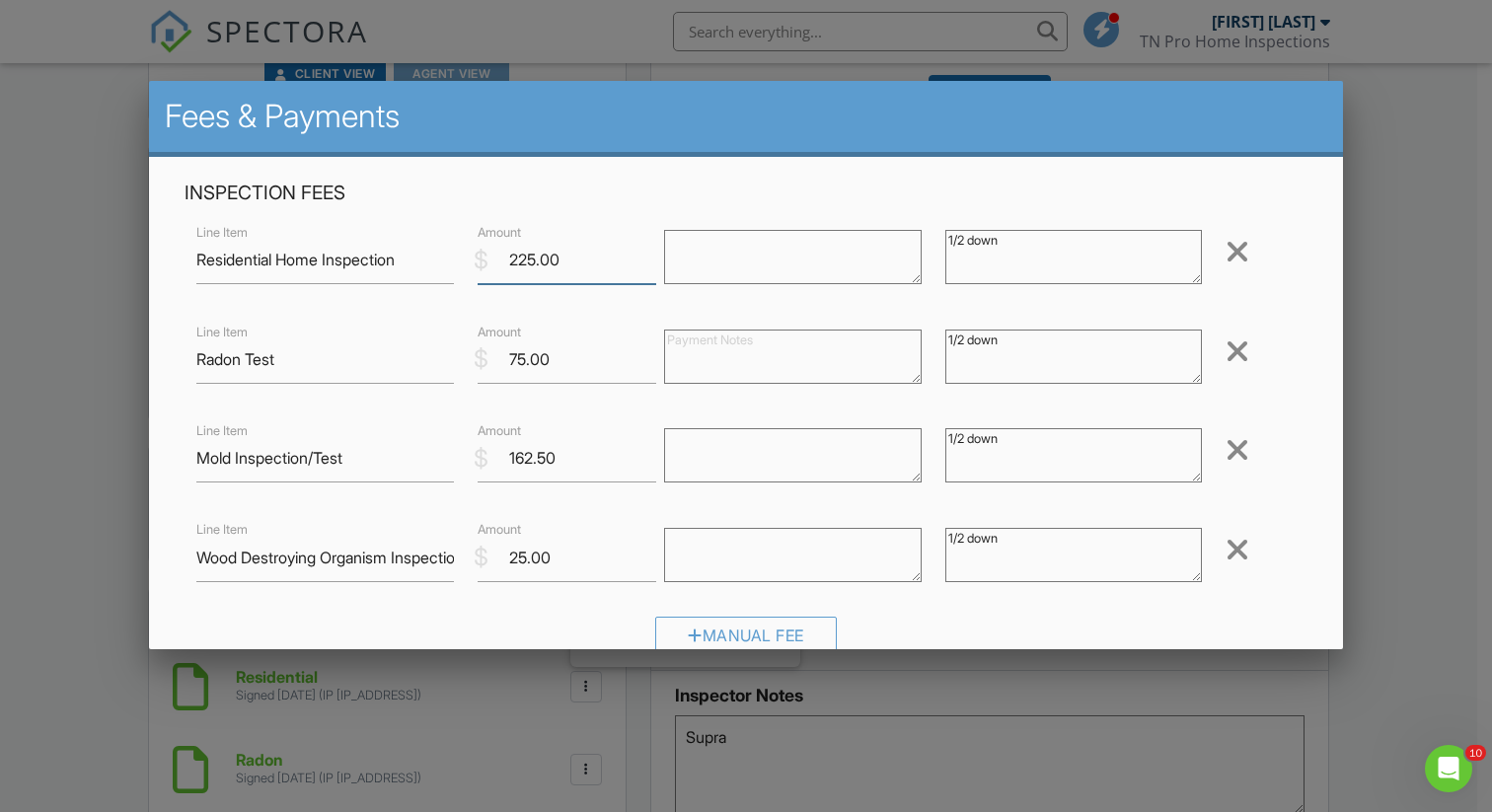 click on "225.00" at bounding box center [567, 259] 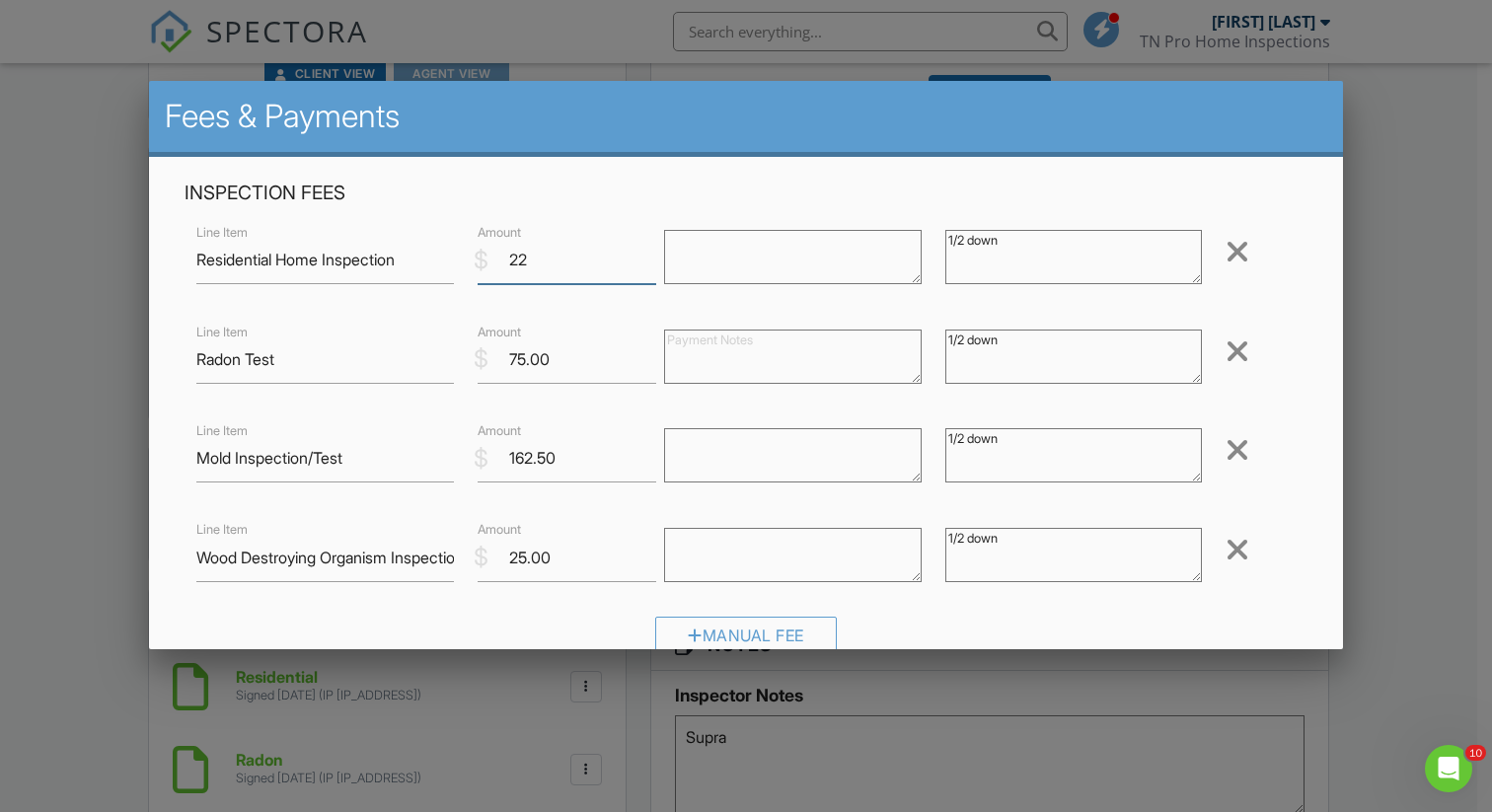 type on "2" 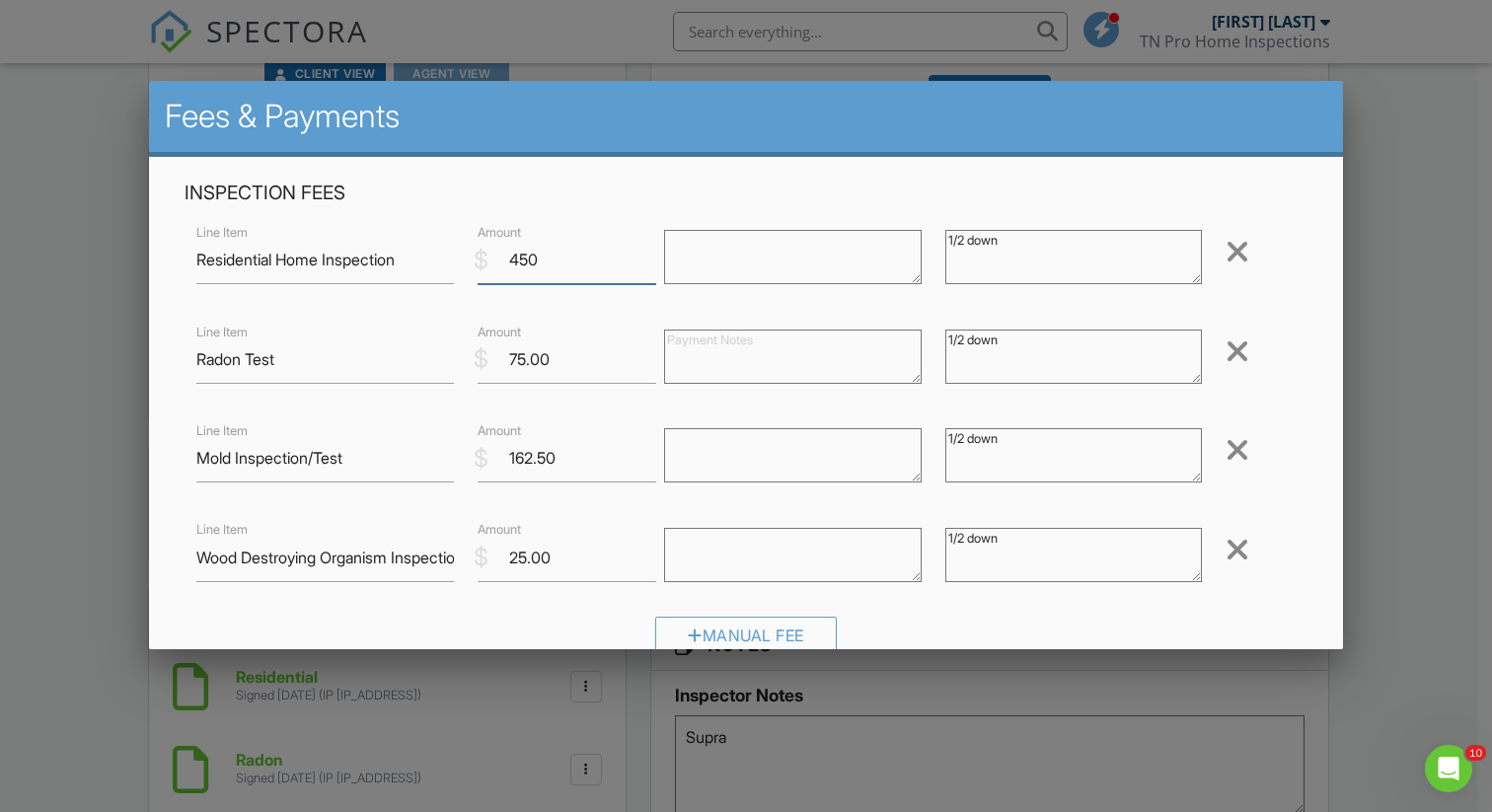 type on "450" 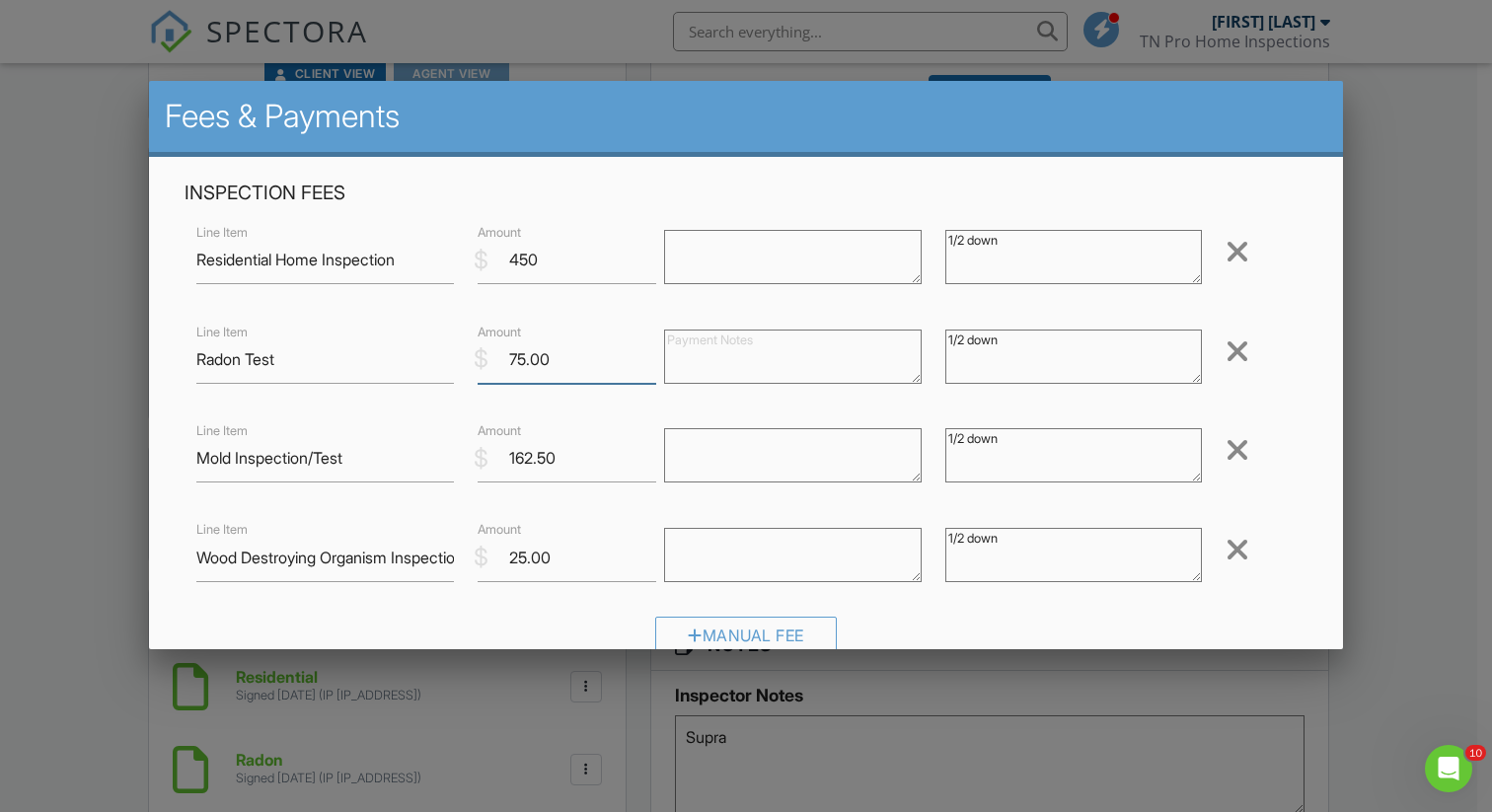 click on "75.00" at bounding box center (567, 359) 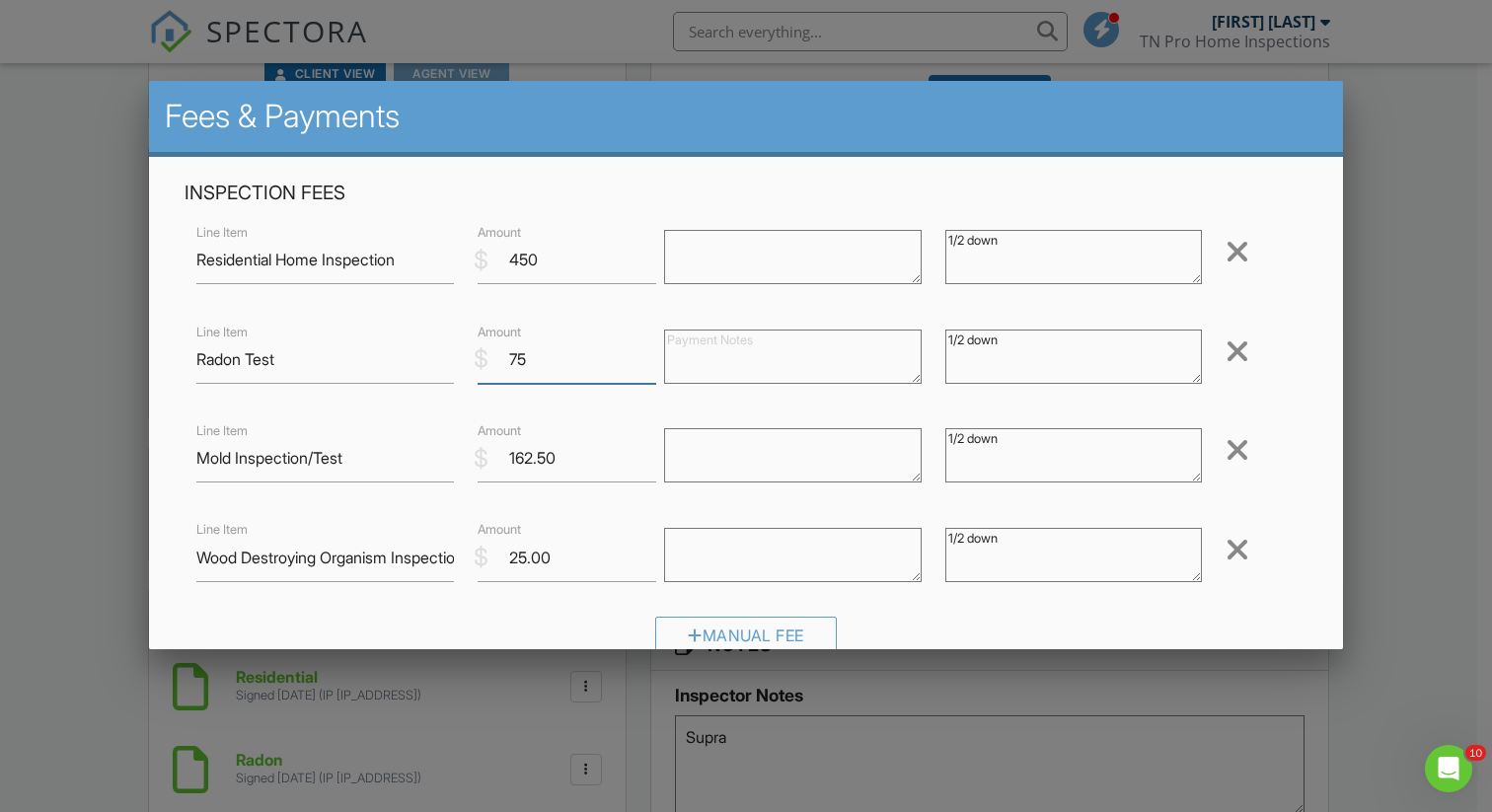 type on "7" 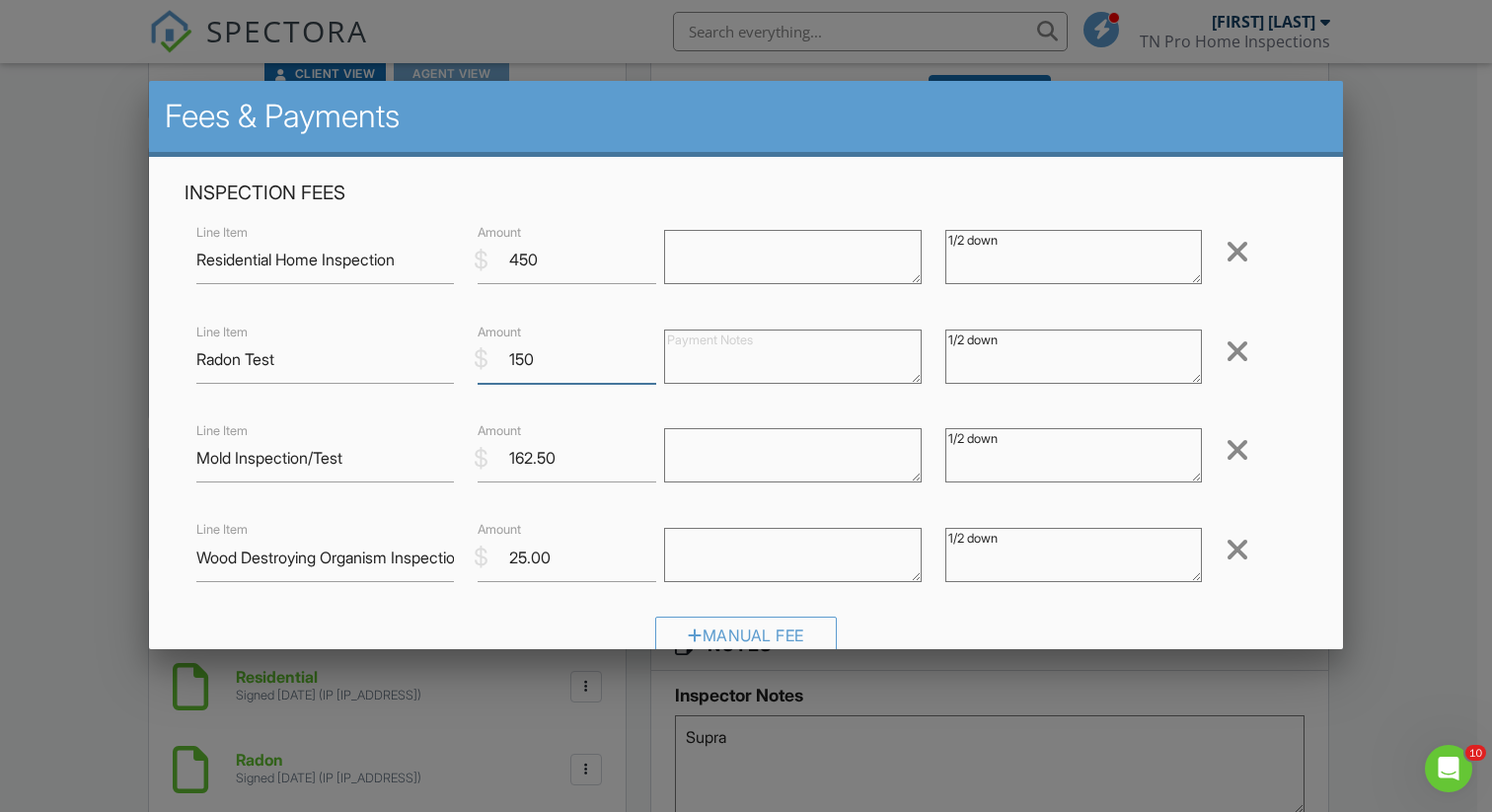 type on "150" 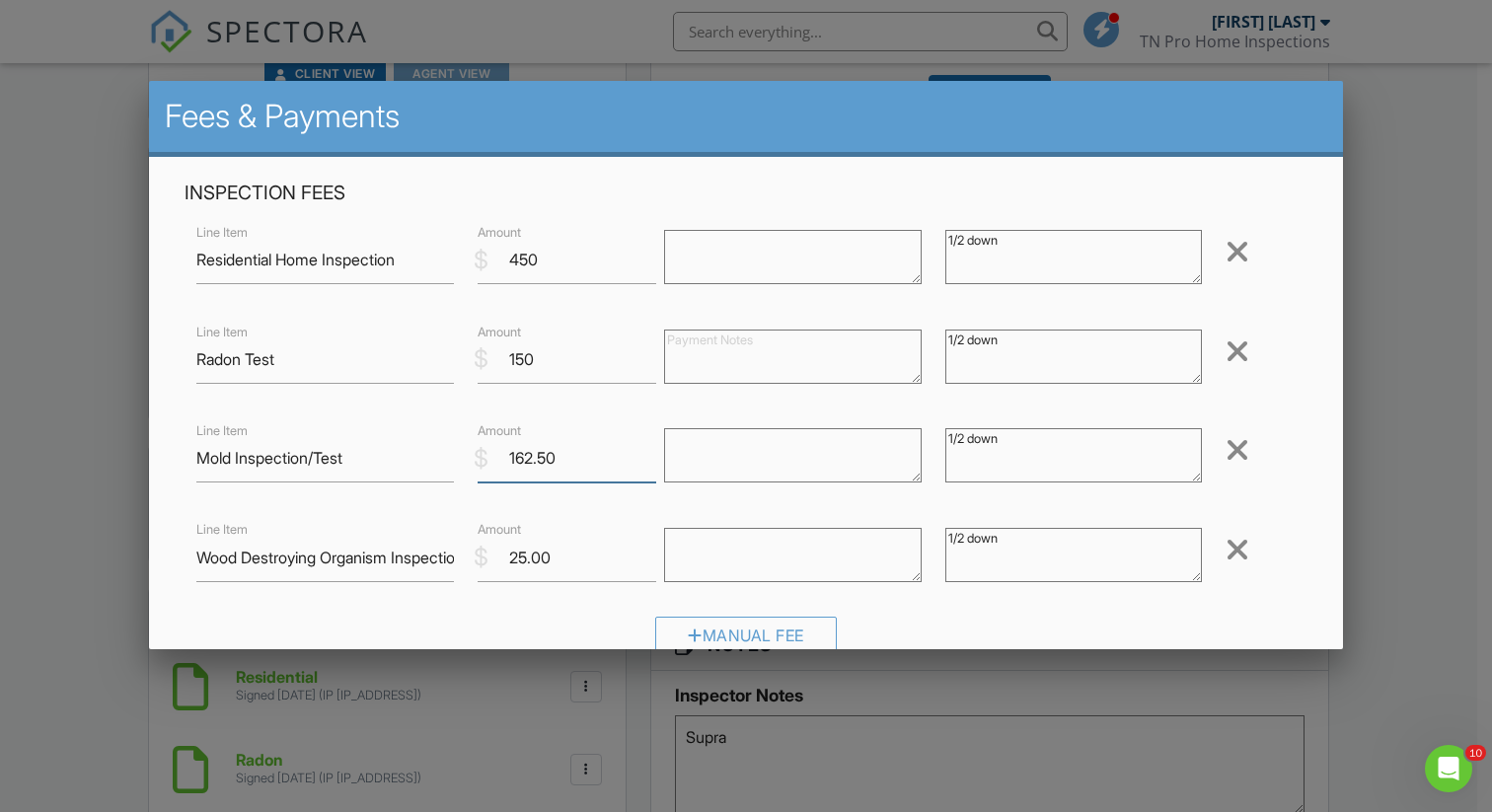 click on "162.50" at bounding box center (567, 458) 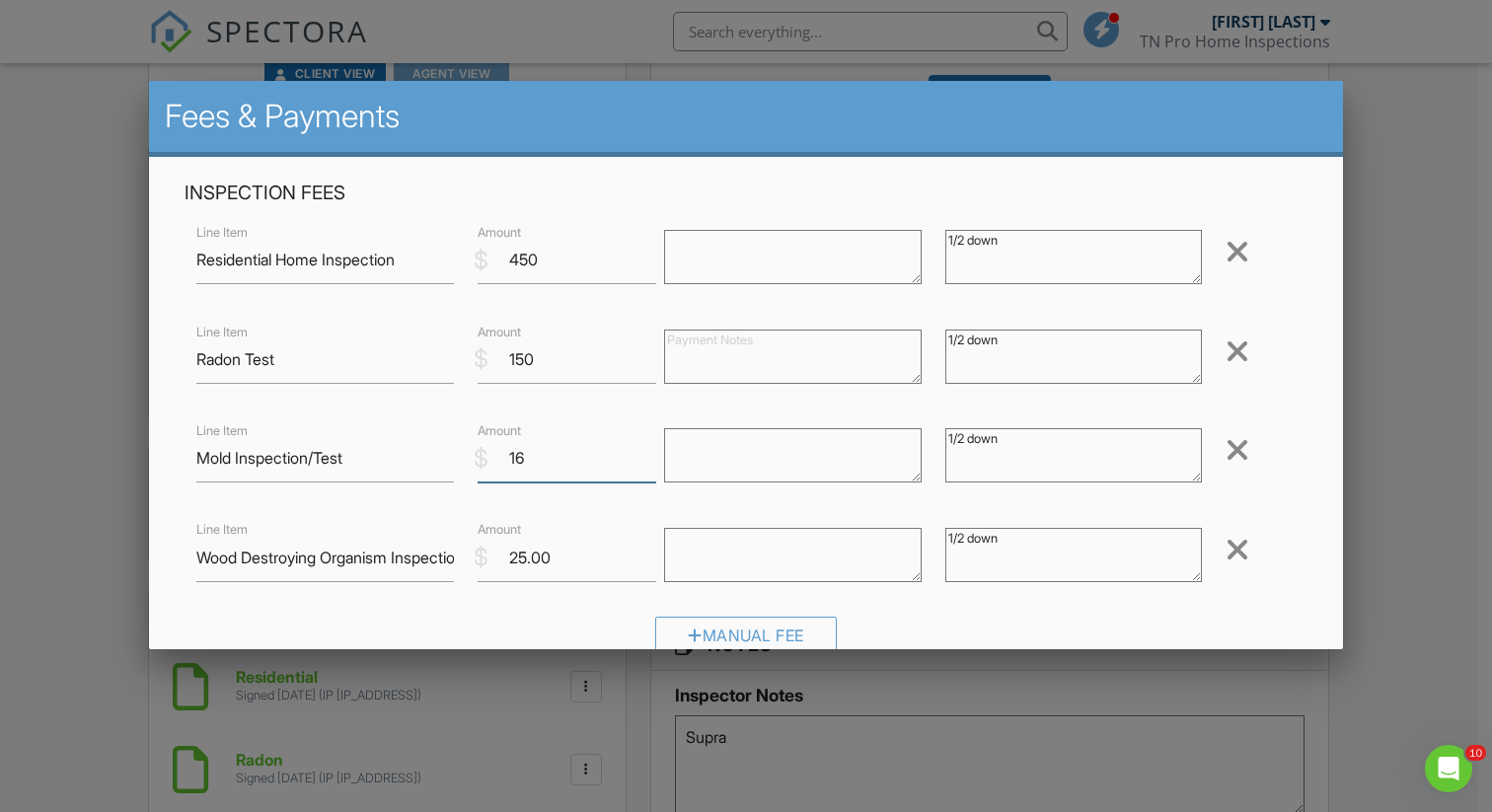 type on "1" 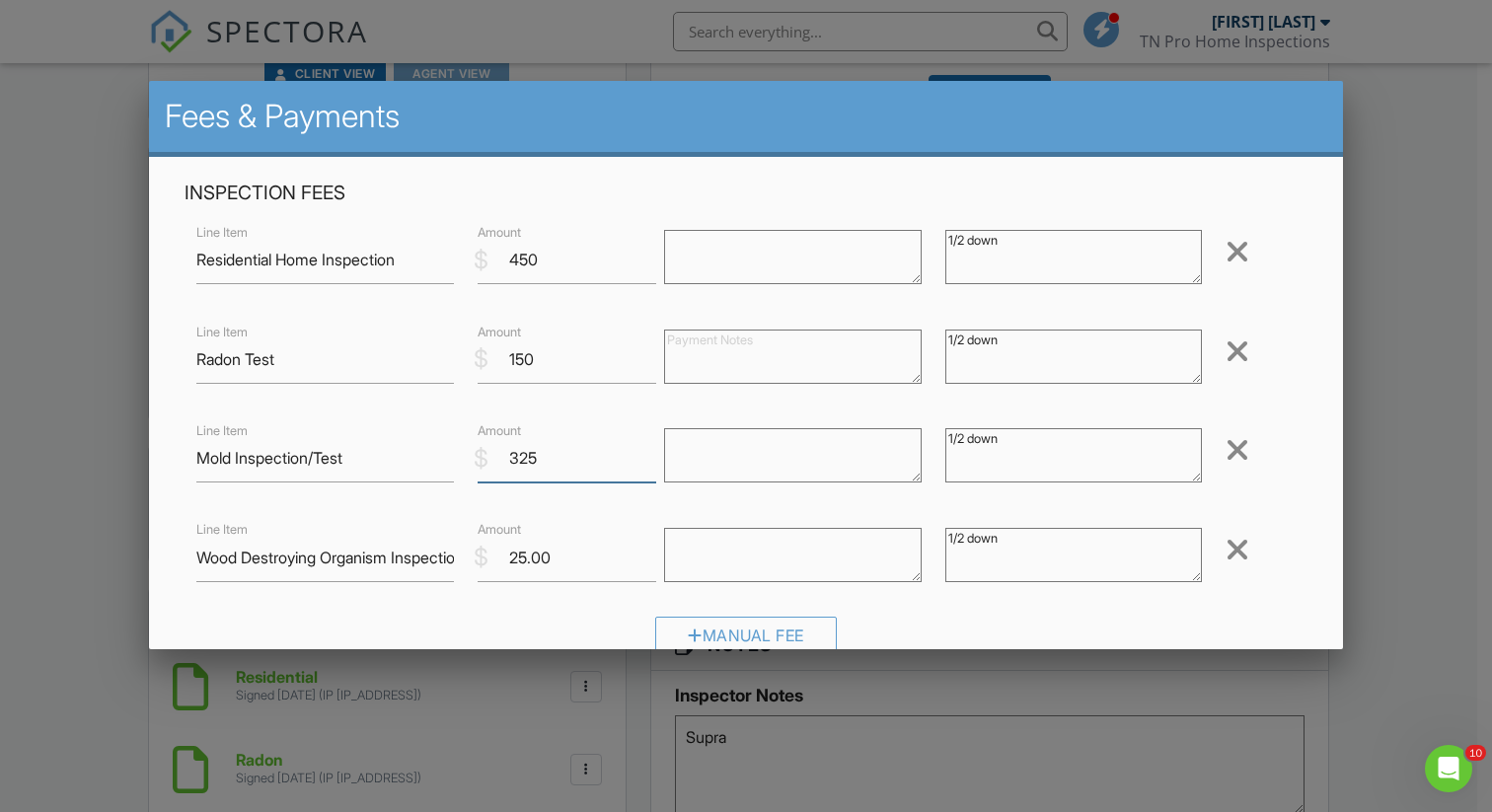 type on "325" 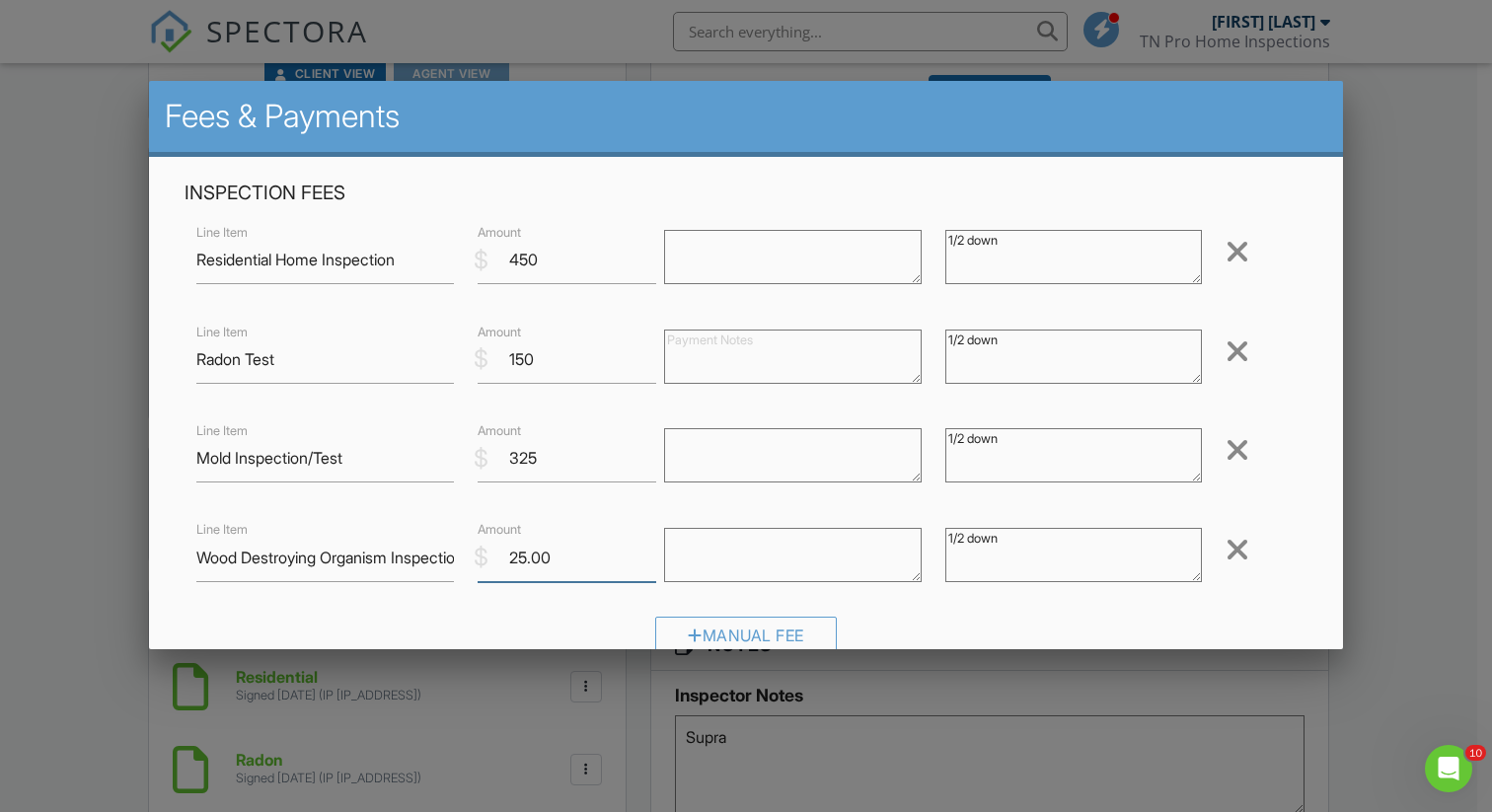 click on "25.00" at bounding box center [567, 557] 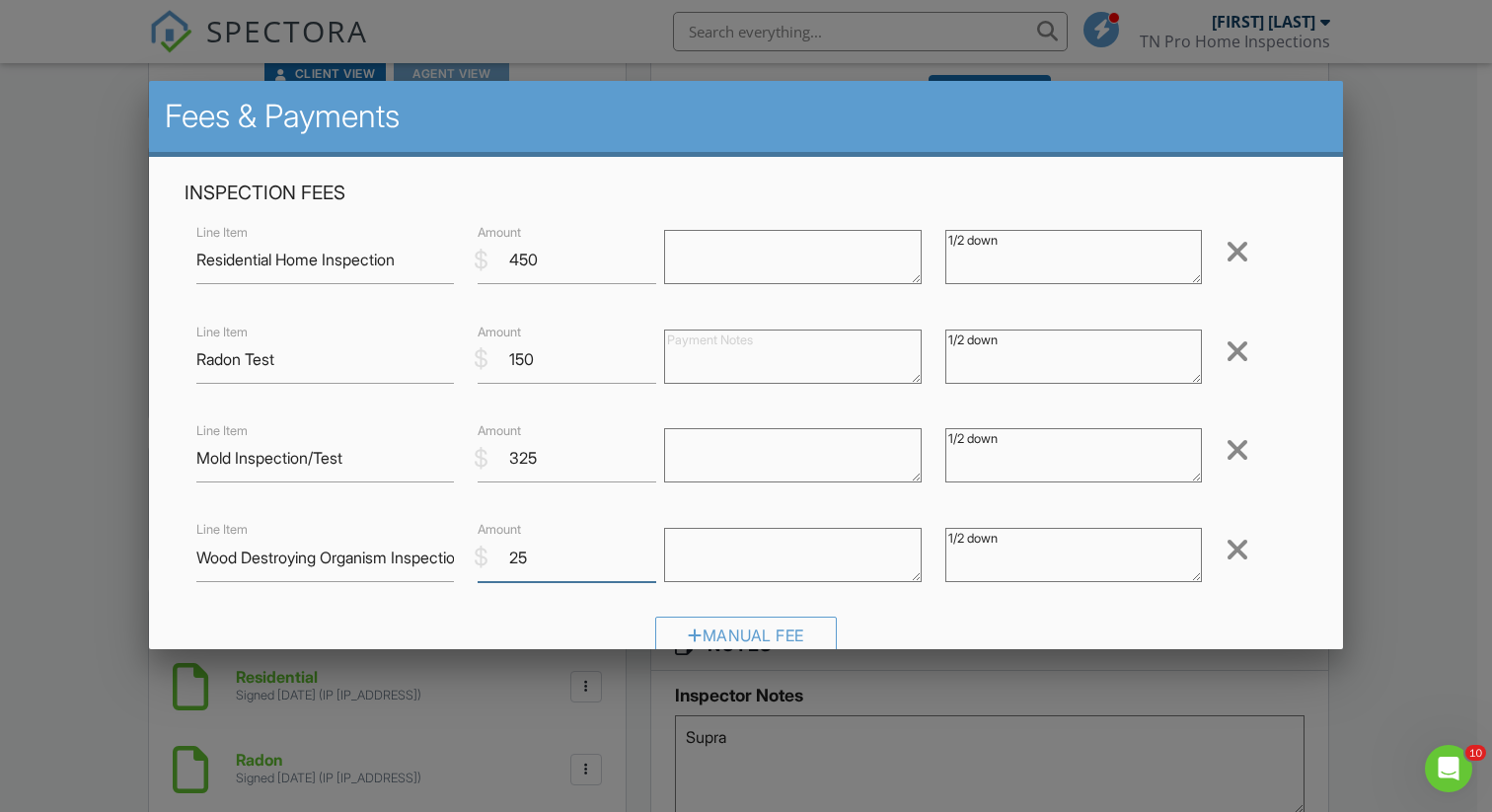 type on "2" 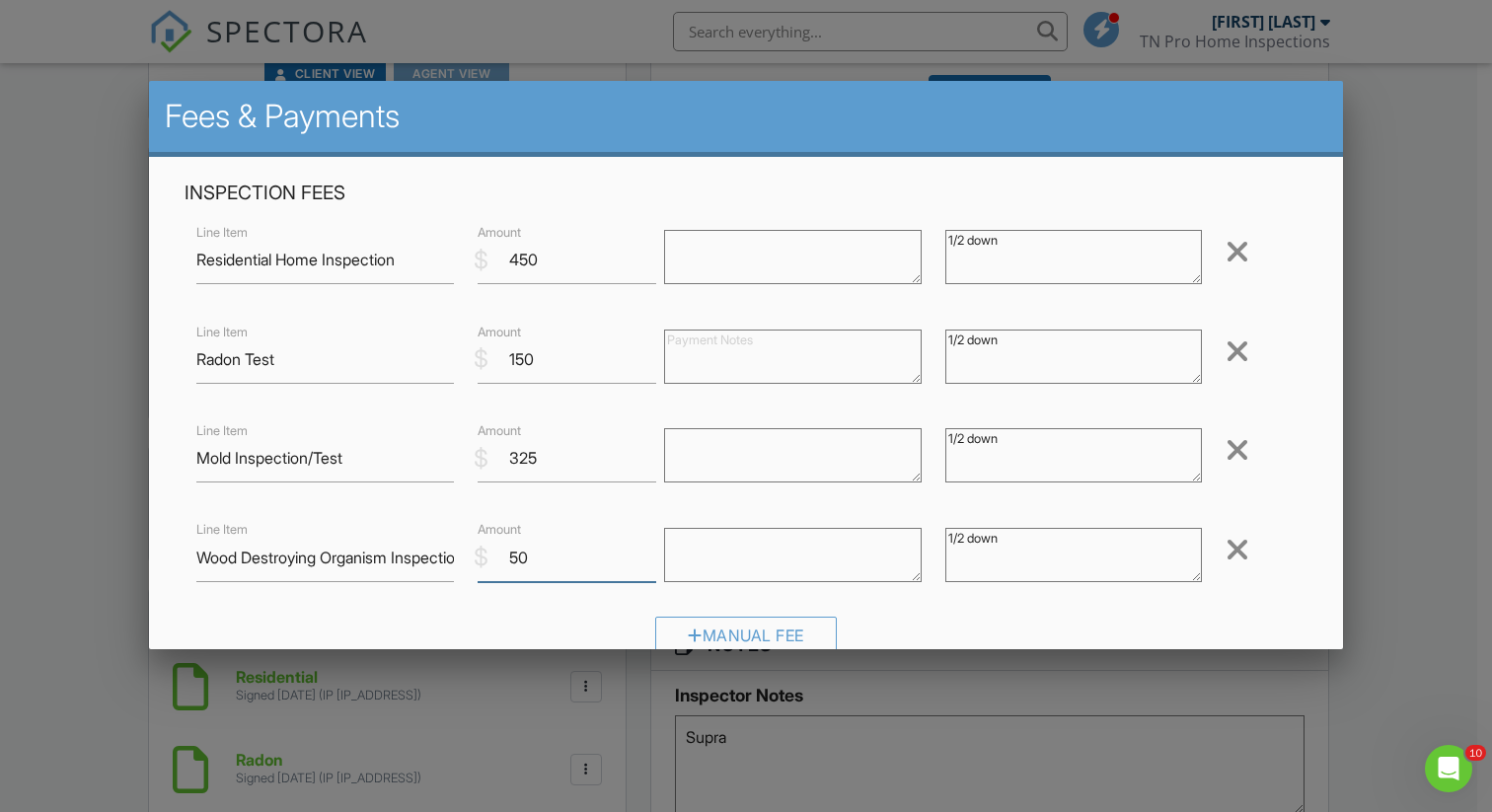 type on "50" 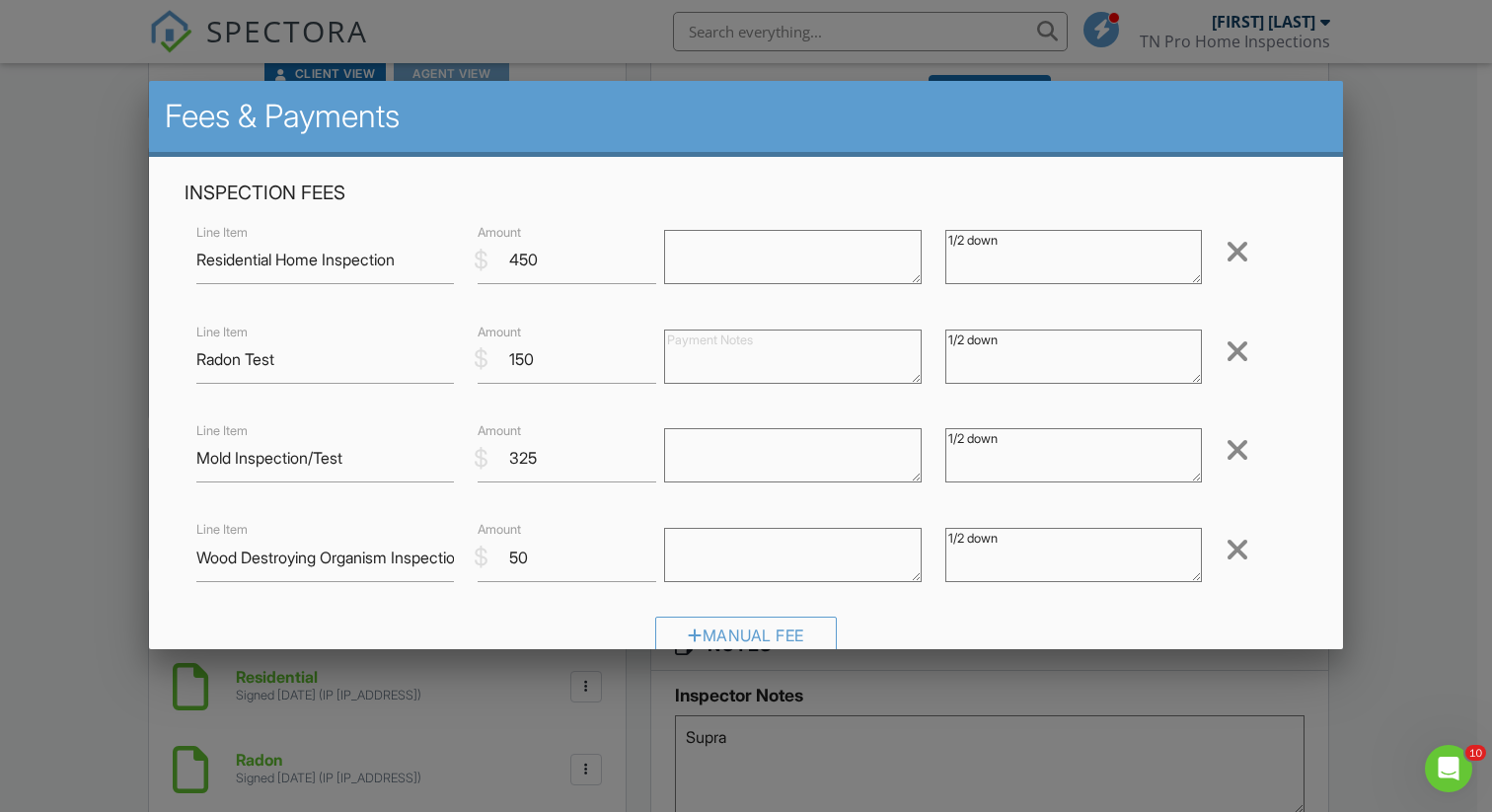 click at bounding box center (792, 554) 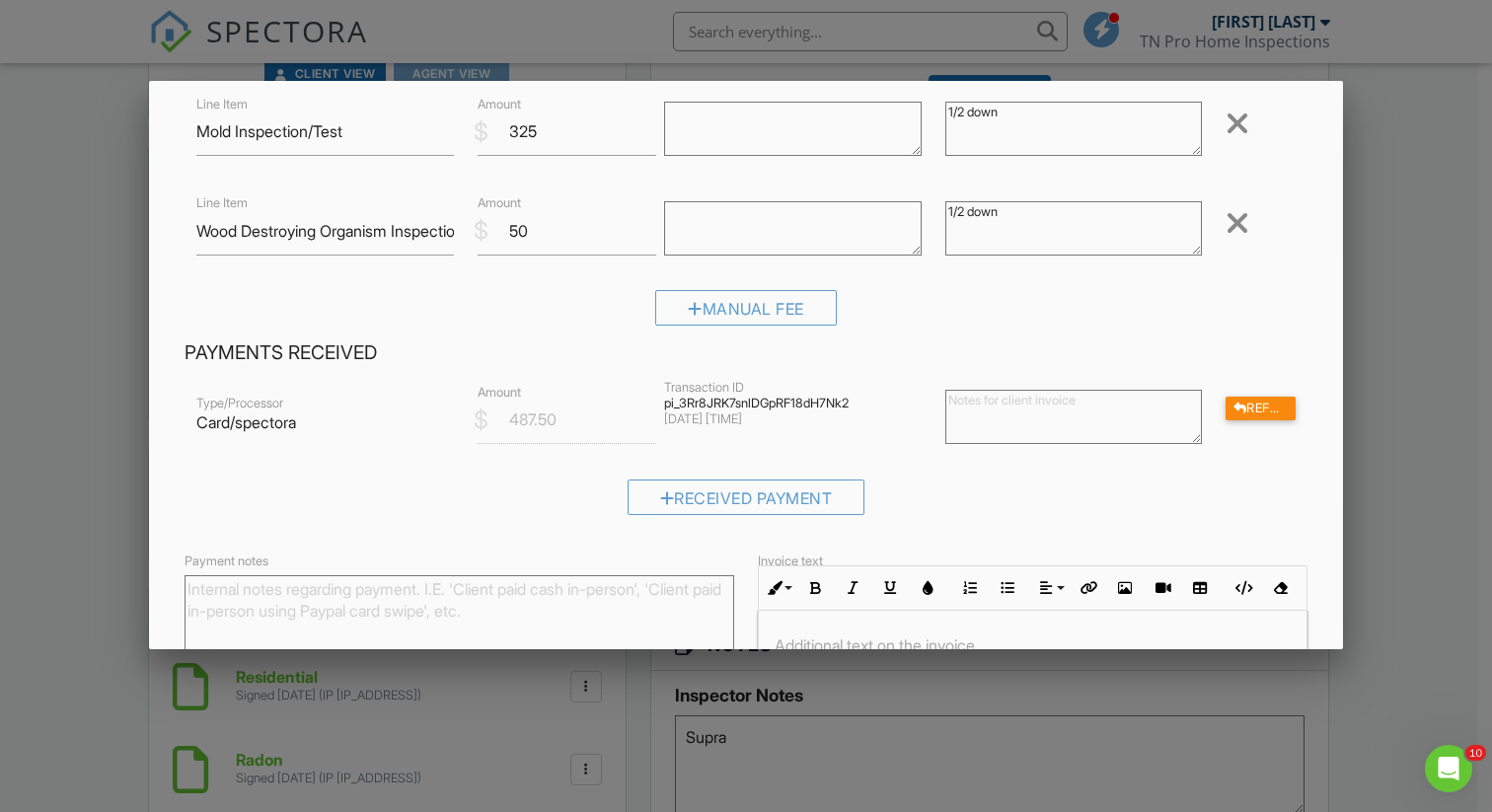 scroll, scrollTop: 531, scrollLeft: 0, axis: vertical 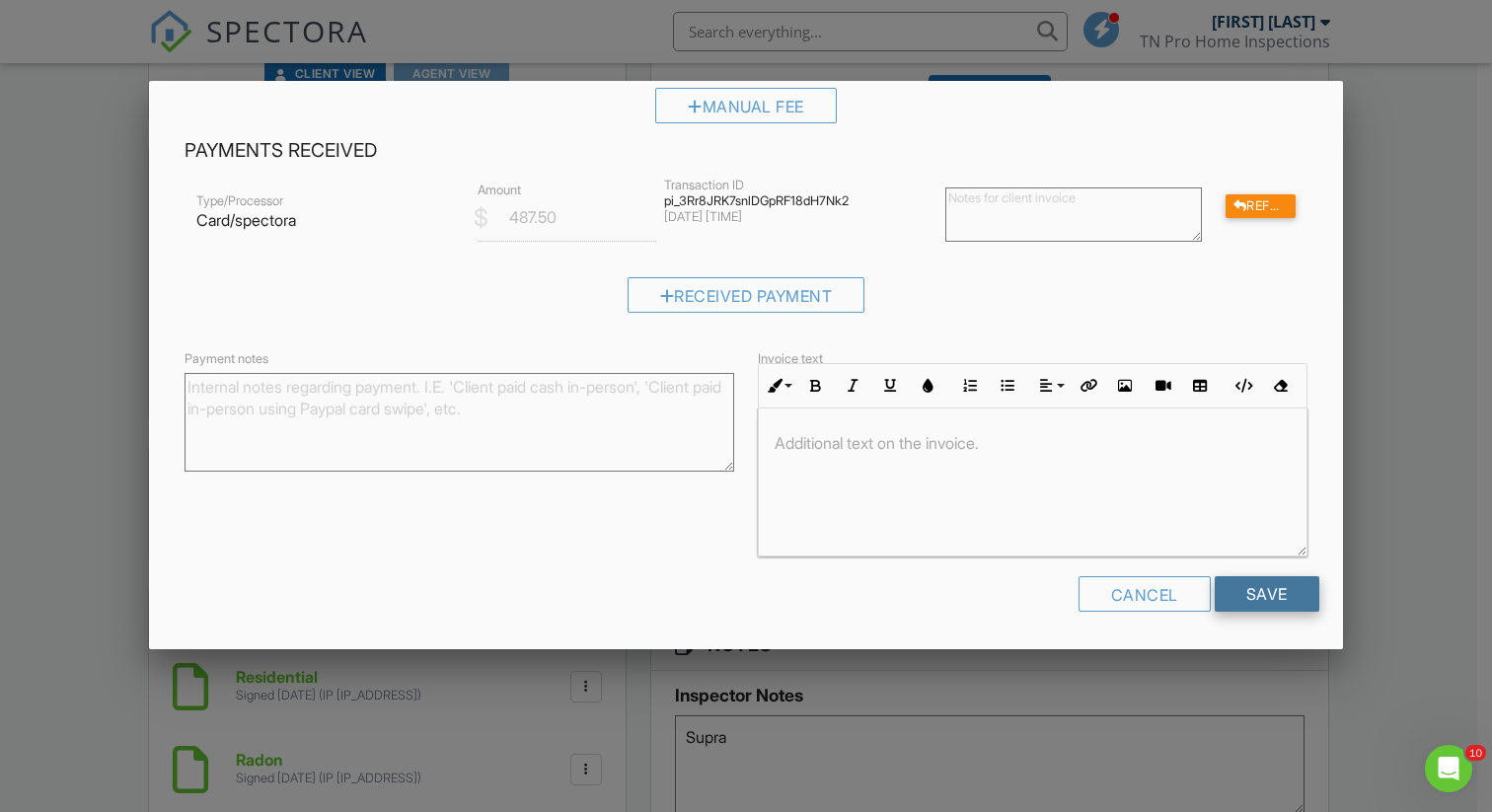 click on "Save" at bounding box center (1267, 594) 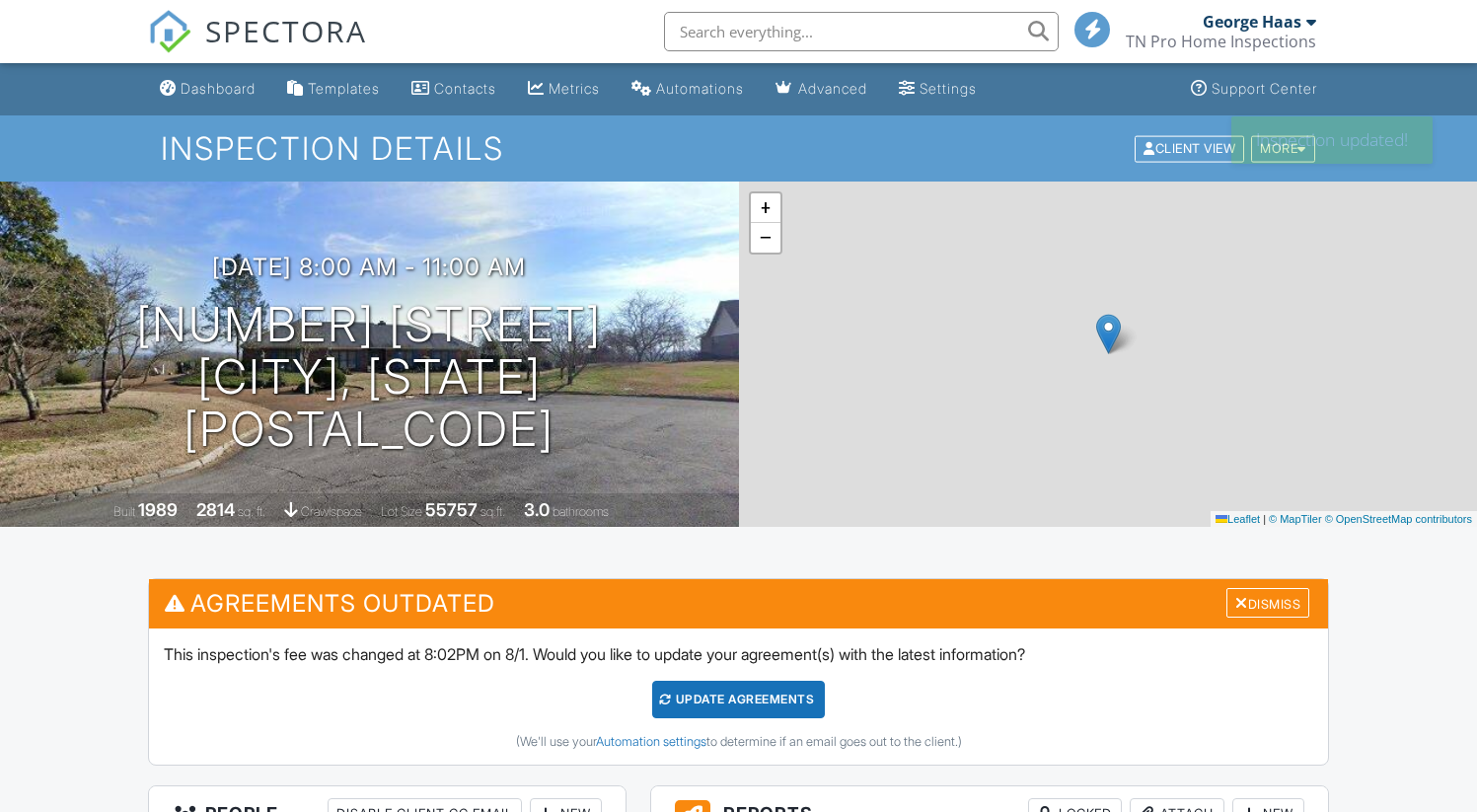 scroll, scrollTop: 0, scrollLeft: 0, axis: both 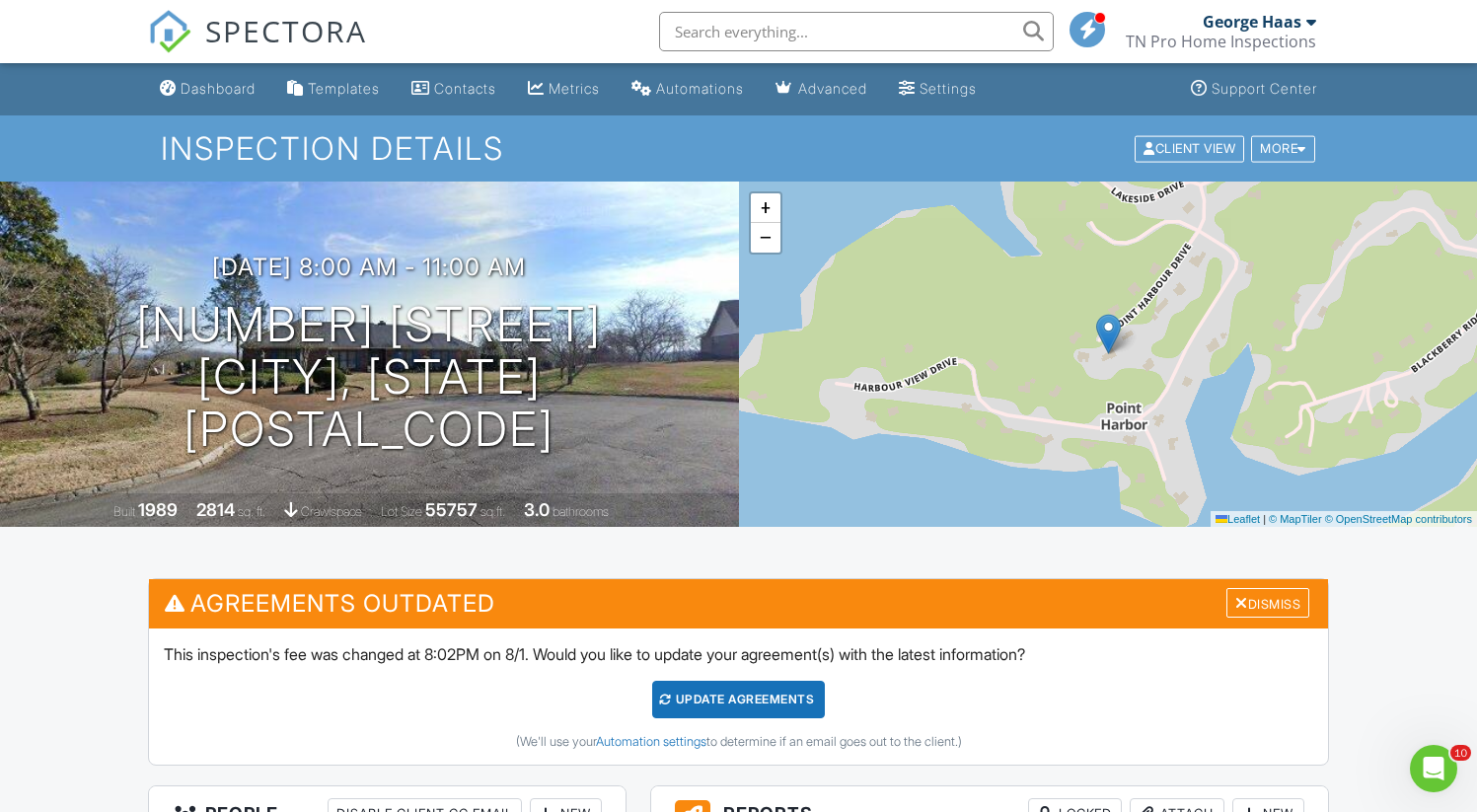 click on "Dashboard
Templates
Contacts
Metrics
Automations
Advanced
Settings
Support Center
Inspection Details
Client View
More
Property Details
Reschedule
Reorder / Copy
Share
Cancel
Delete
Print Order
Convert to V9
Disable Buy Now Pay Later
View Change Log
08/04/2025  8:00 am
- 11:00 am
983 Point Harbour Dr
Lenoir City, TN 37772
Built
1989
2814
sq. ft.
crawlspace
Lot Size
55757
sq.ft.
3.0
bathrooms
+ −  Leaflet   |   © MapTiler   © OpenStreetMap contributors
All emails and texts are disabled for this inspection!
Turn on emails and texts
Turn on and Requeue Notifications
Agreements Outdated
Dismiss
Update Agreements
(We'll use your" at bounding box center (738, 1645) 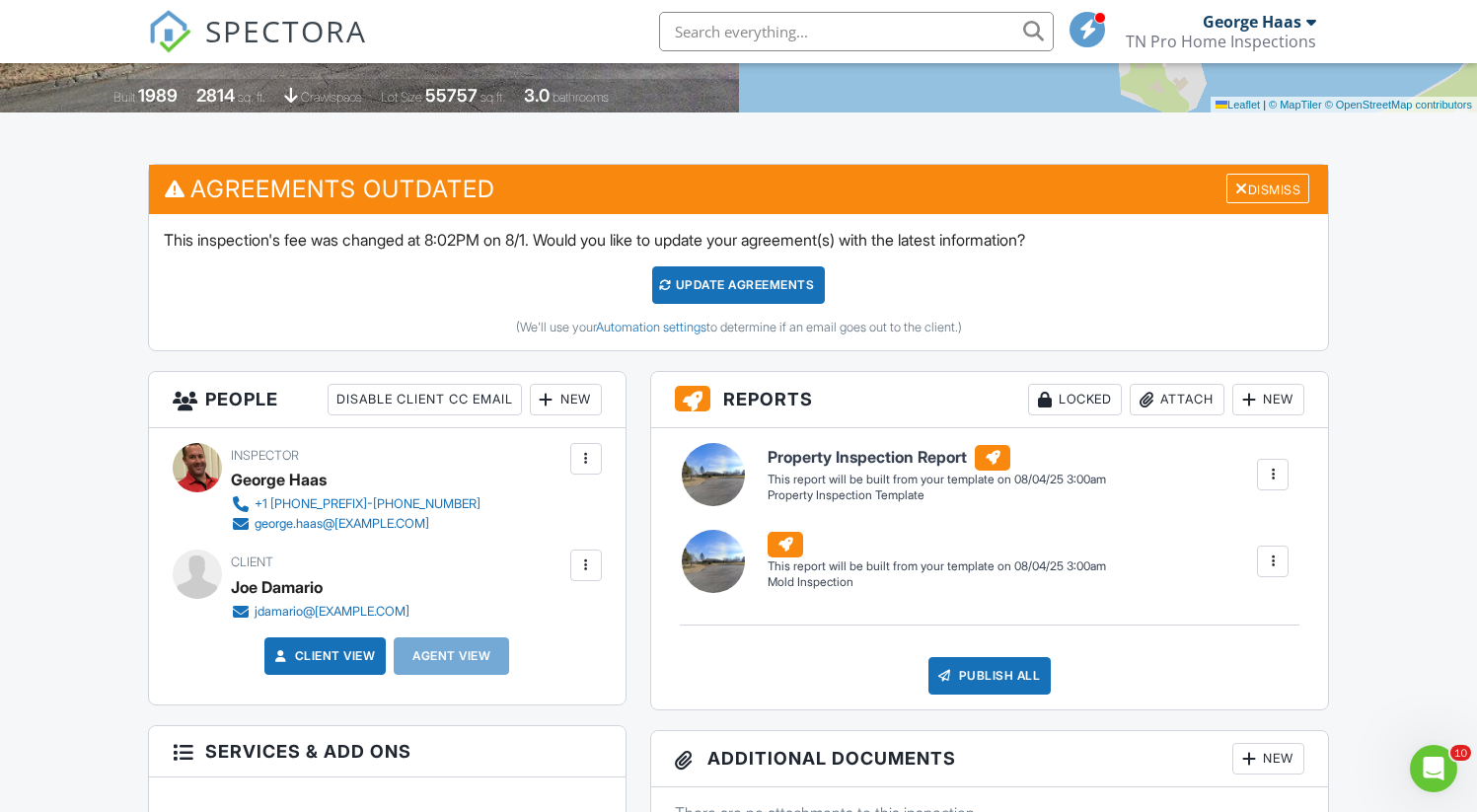 scroll, scrollTop: 373, scrollLeft: 0, axis: vertical 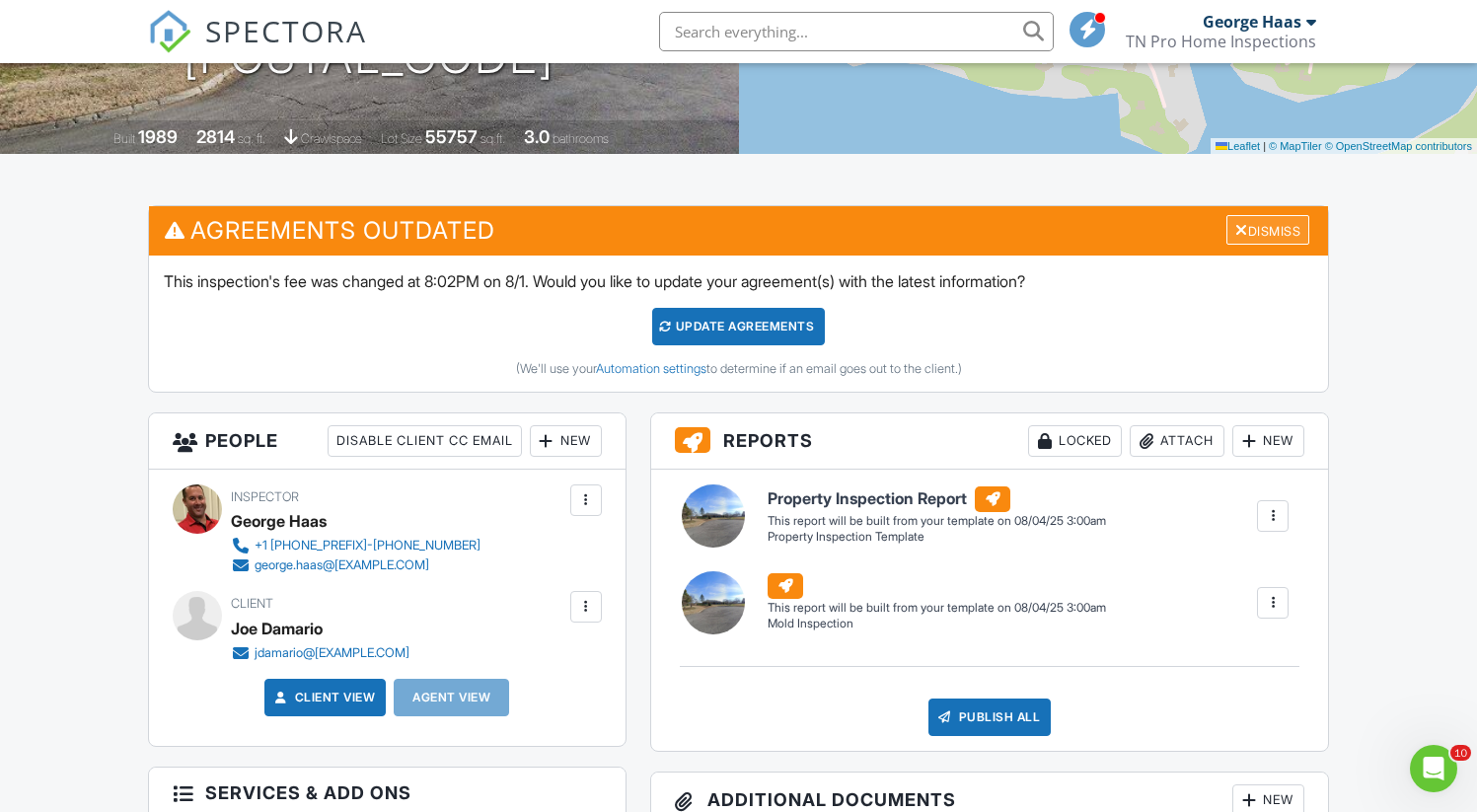 click on "Dismiss" at bounding box center (1268, 230) 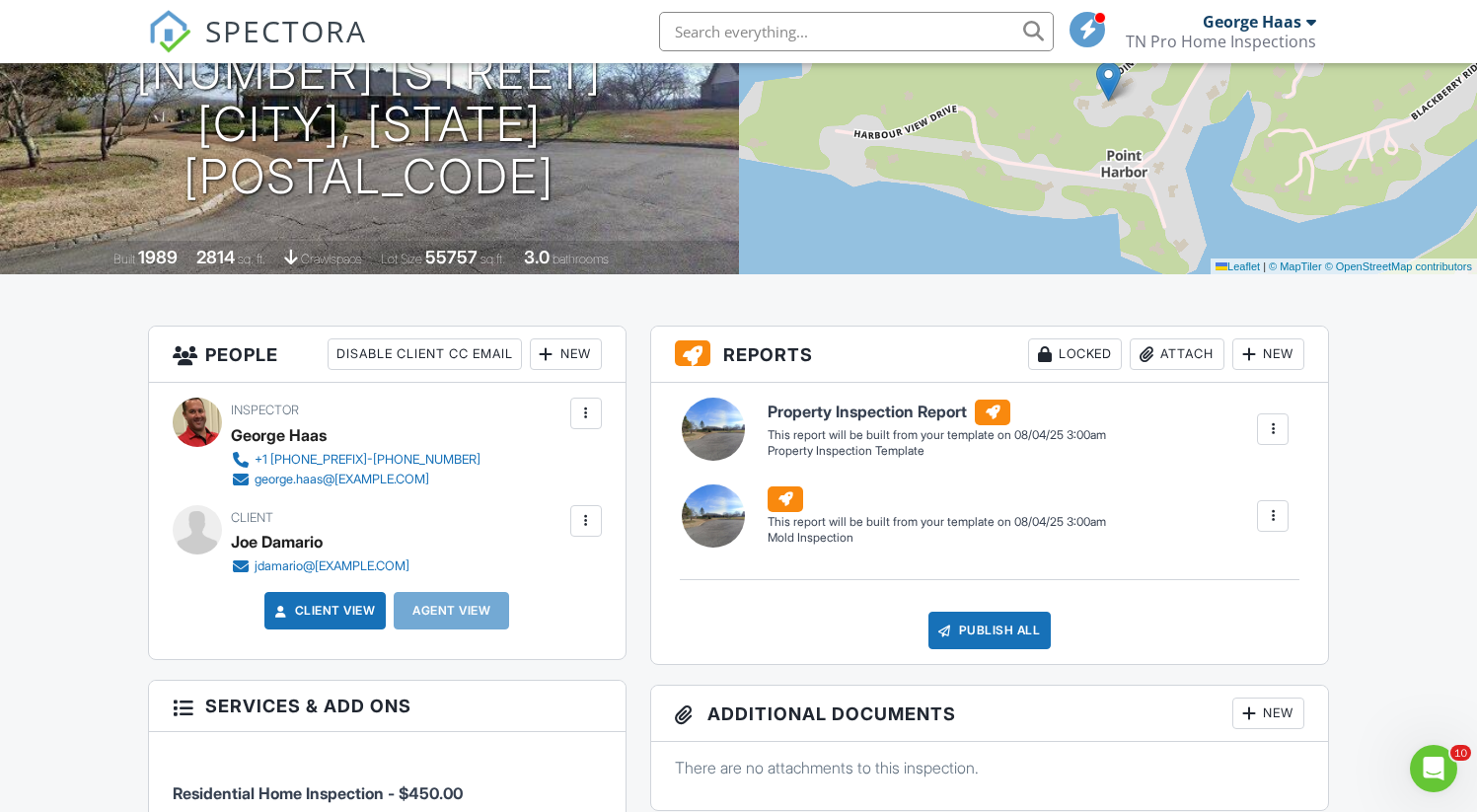 scroll, scrollTop: 255, scrollLeft: 0, axis: vertical 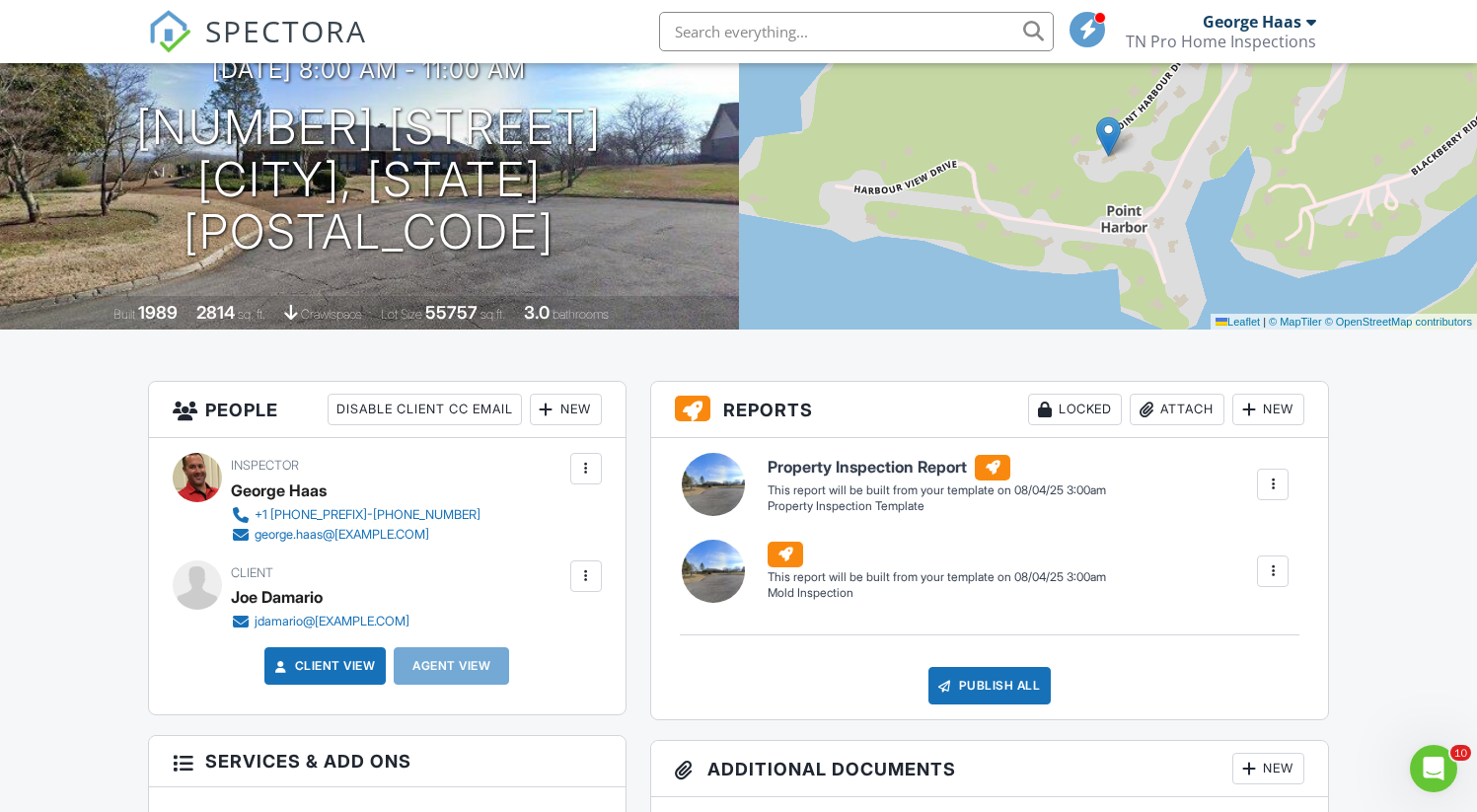 click at bounding box center (1273, 571) 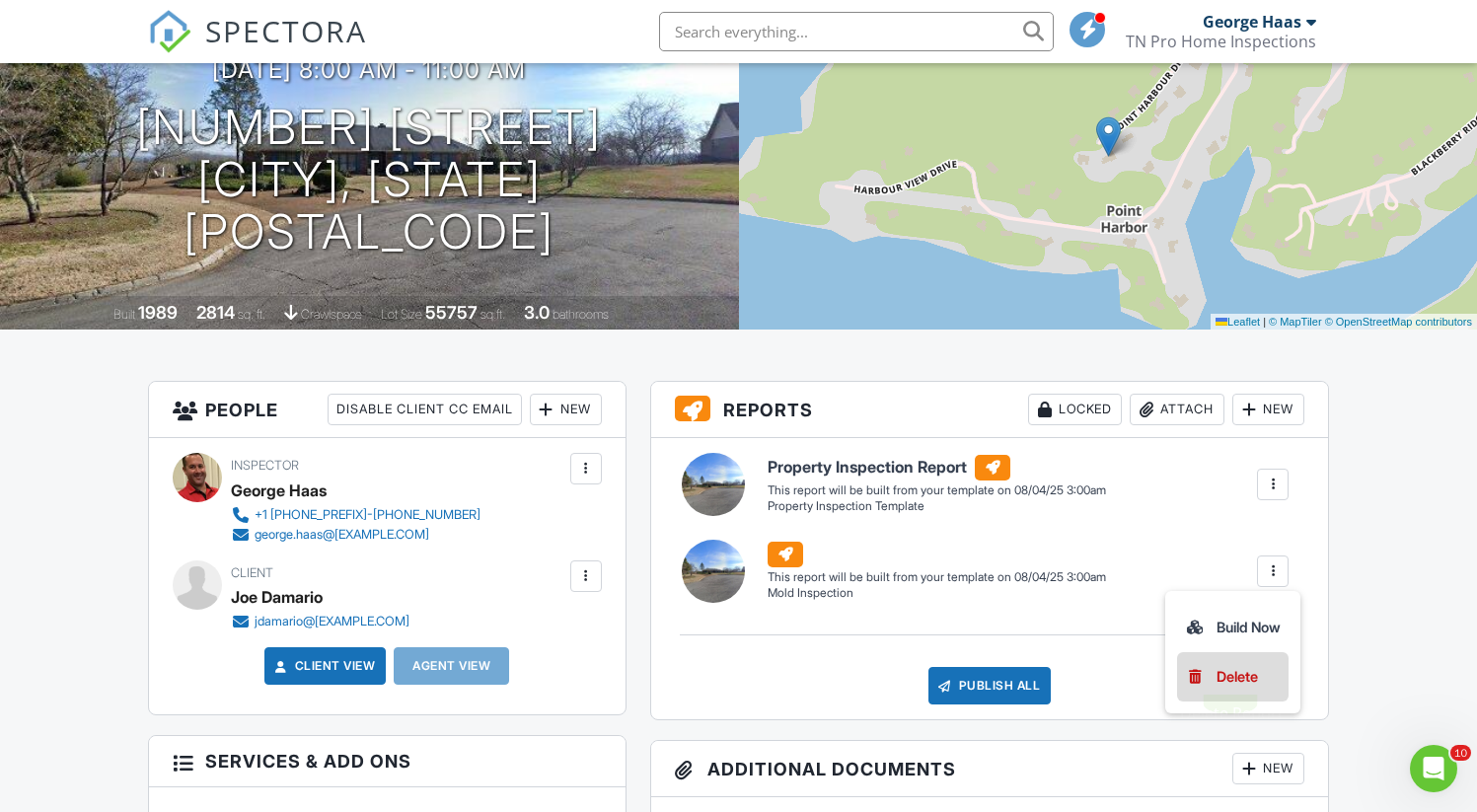 click on "Delete" at bounding box center (1237, 677) 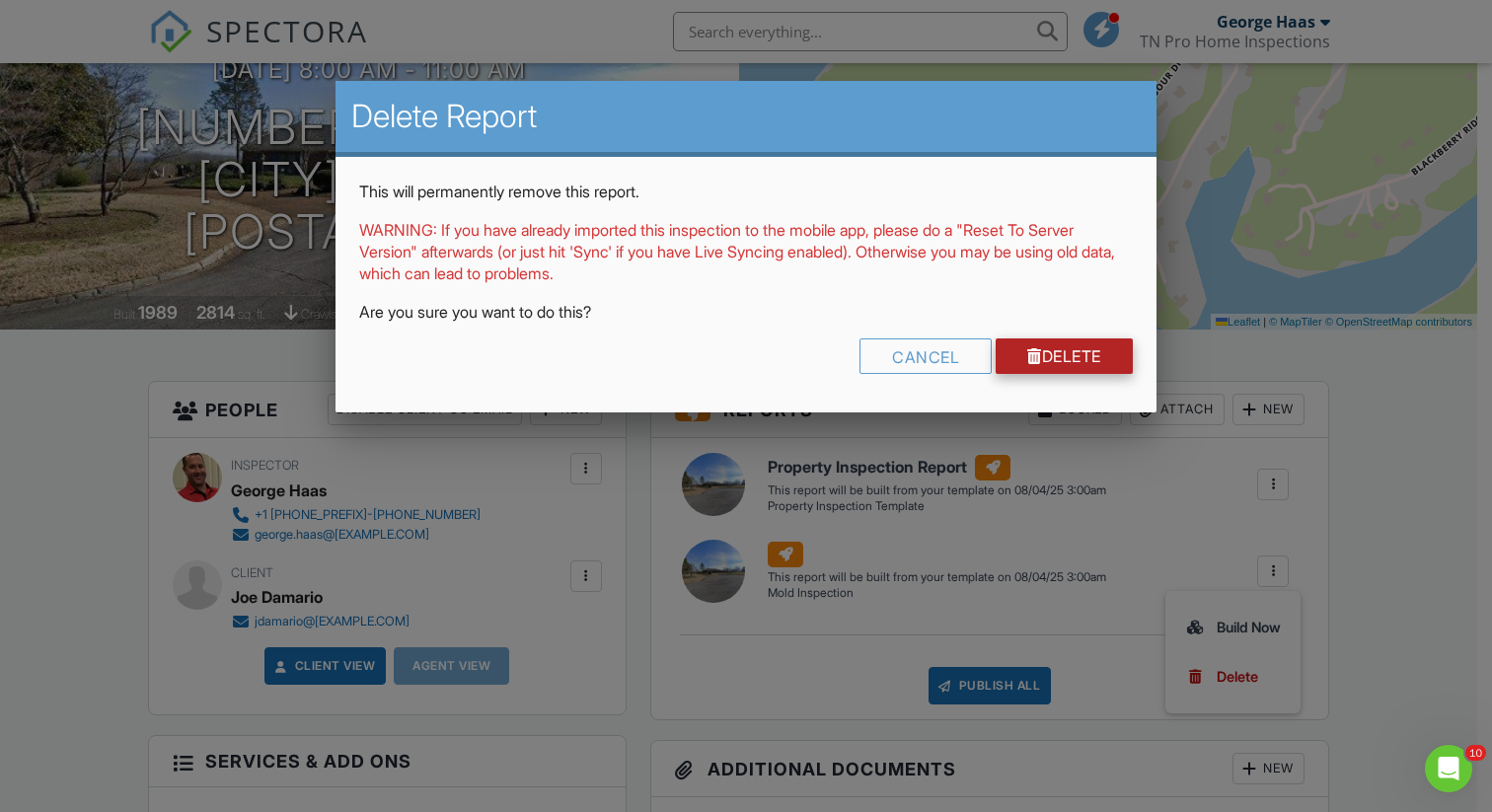click on "Delete" at bounding box center [1064, 356] 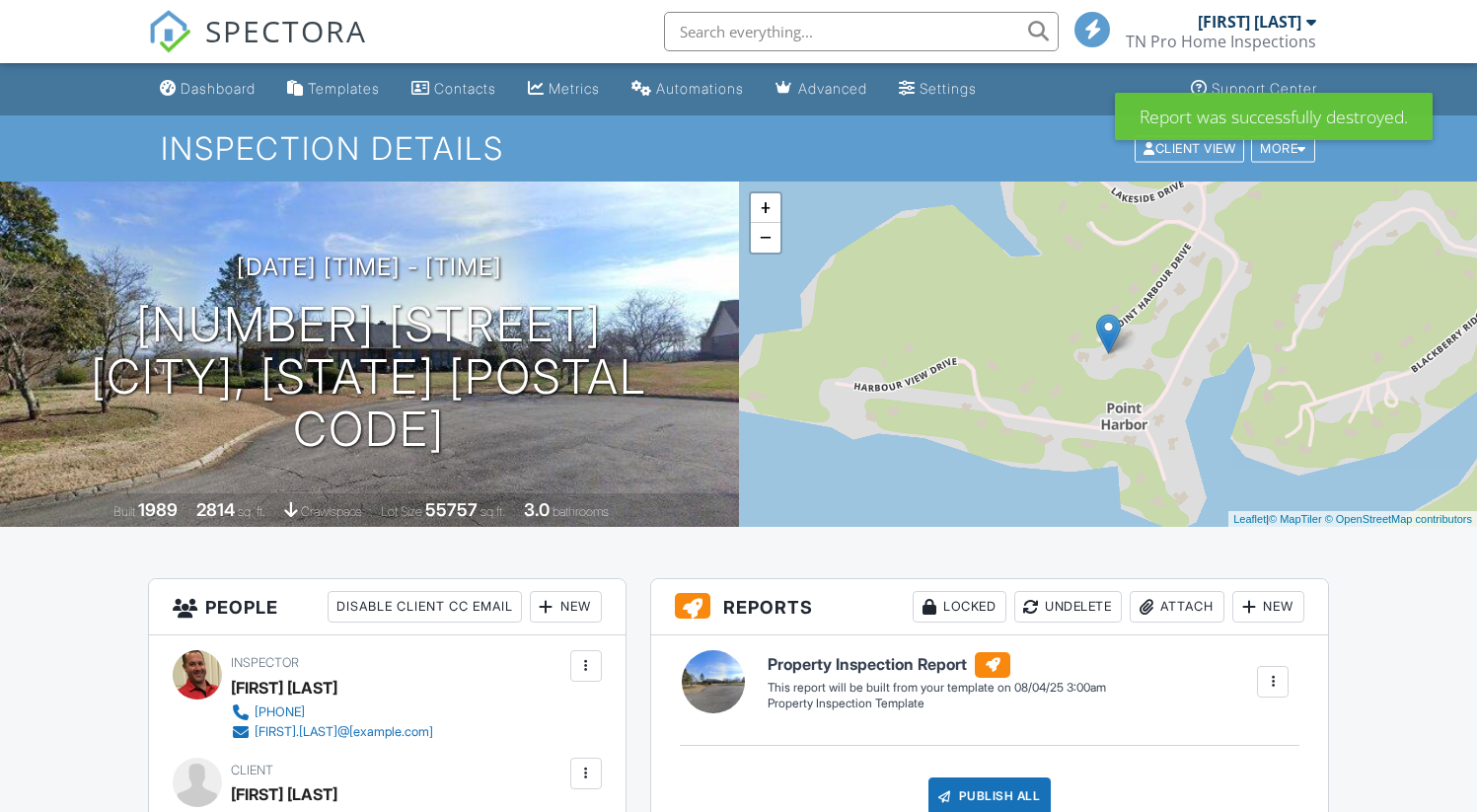 scroll, scrollTop: 0, scrollLeft: 0, axis: both 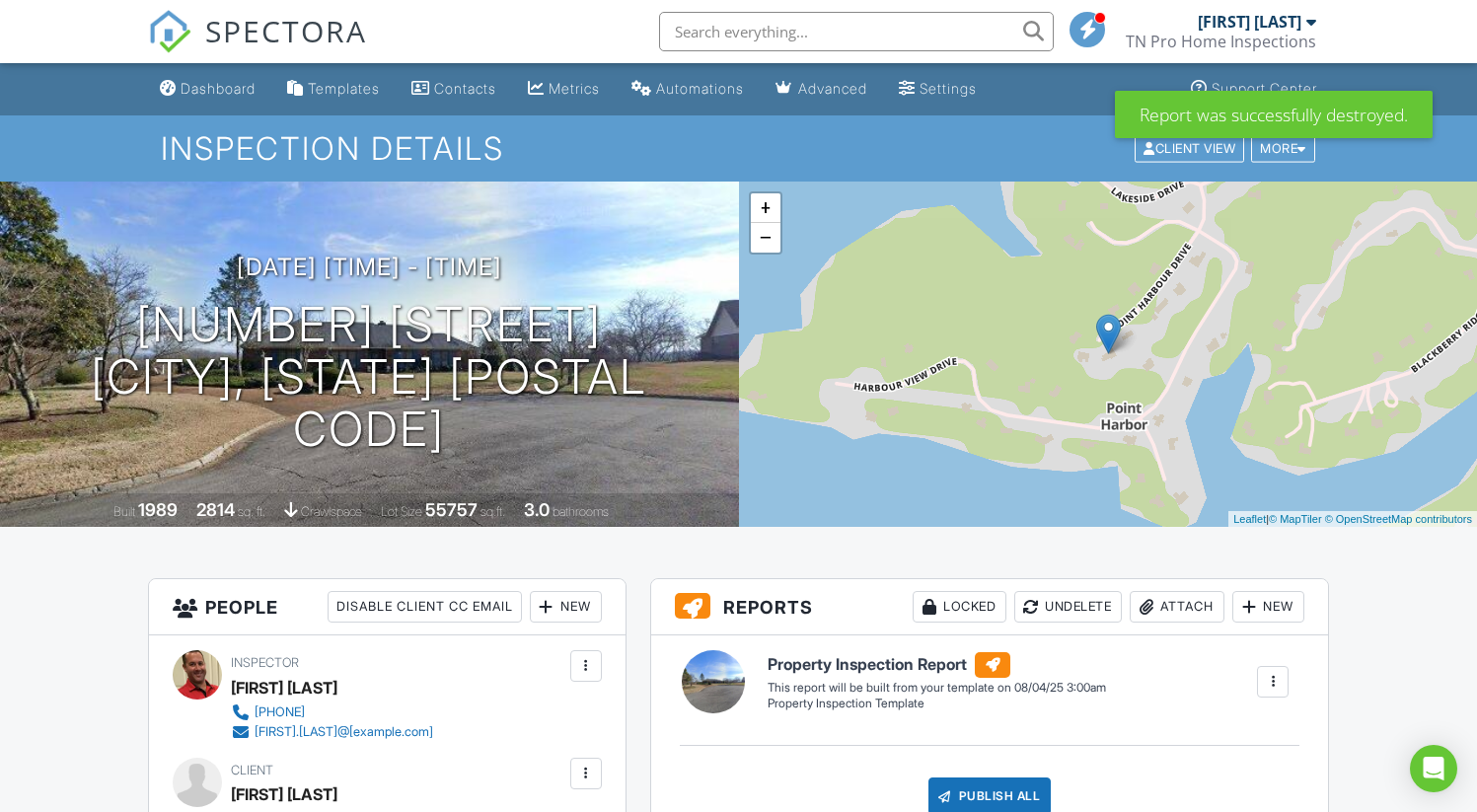 click on "Dashboard
Templates
Contacts
Metrics
Automations
Advanced
Settings
Support Center
Inspection Details
Client View
More
Property Details
Reschedule
Reorder / Copy
Share
Cancel
Delete
Print Order
Convert to V9
Disable Buy Now Pay Later
View Change Log
08/04/2025  8:00 am
- 11:00 am
983 Point Harbour Dr
Lenoir City, TN 37772
Built
1989
2814
sq. ft.
crawlspace
Lot Size
55757
sq.ft.
3.0
bathrooms
+ − Leaflet  |  © MapTiler   © OpenStreetMap contributors
All emails and texts are disabled for this inspection!
Turn on emails and texts
Turn on and Requeue Notifications
Reports
Locked
Undelete
Attach
New" at bounding box center (738, 1498) 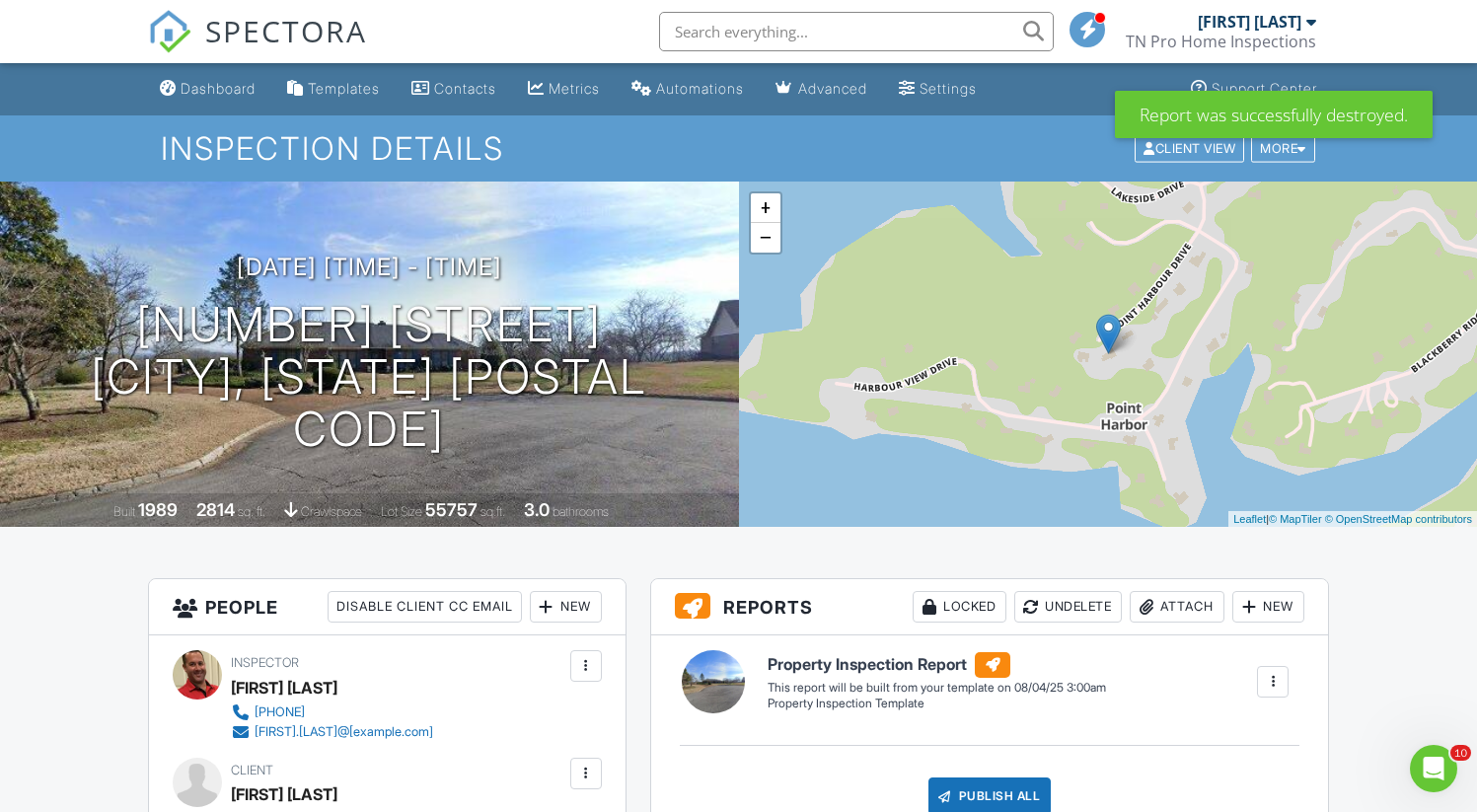 scroll, scrollTop: 0, scrollLeft: 0, axis: both 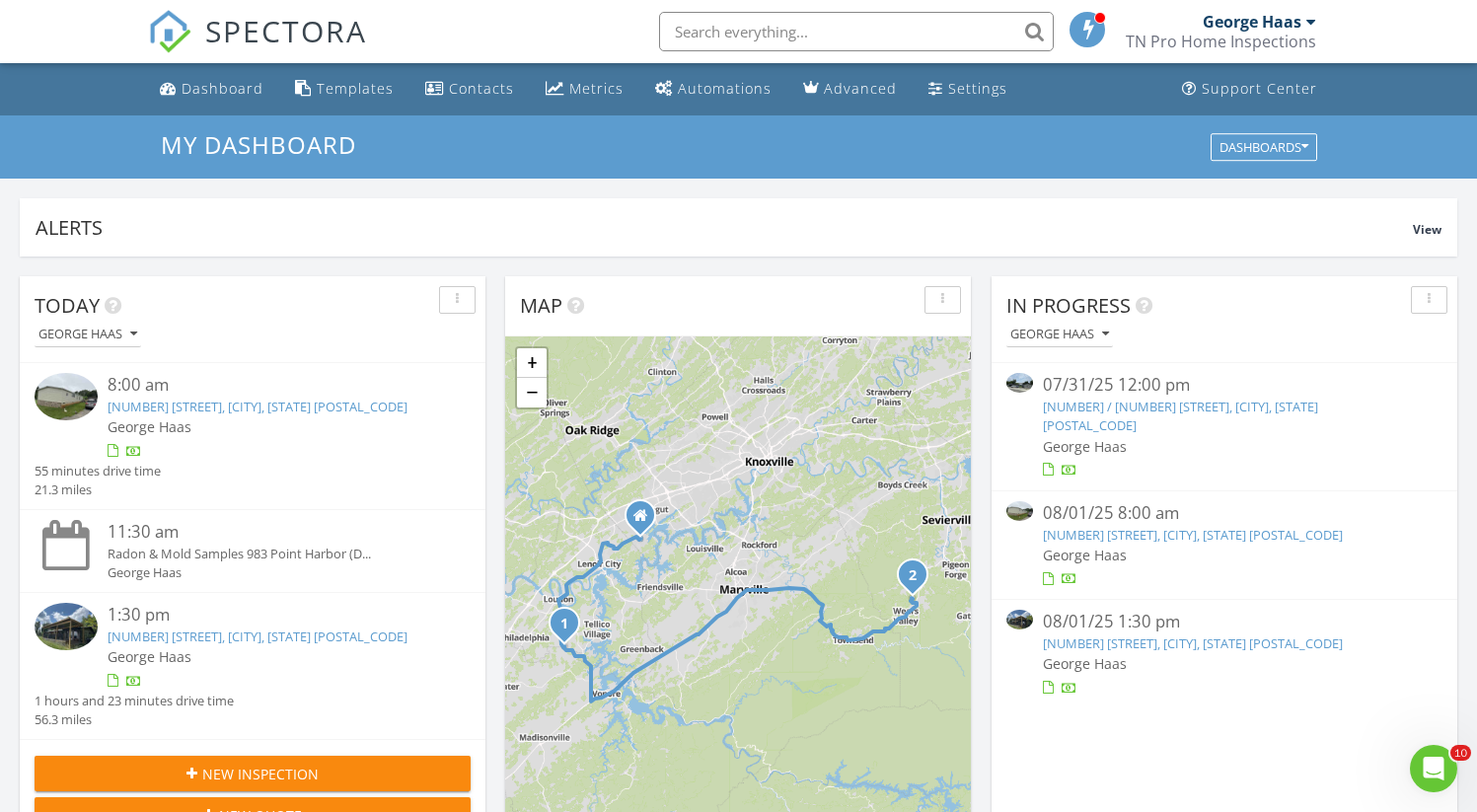 click on "SPECTORA
[FIRST] [LAST]
TN Pro Home Inspections
Role:
Inspector
Change Role
Dashboard
New Inspection
Inspections
Calendar
Template Editor
Contacts
Automations
Team
Metrics
Payments
Data Exports
Billing
Reporting
Advanced
Settings
What's New
Sign Out" at bounding box center [738, 32] 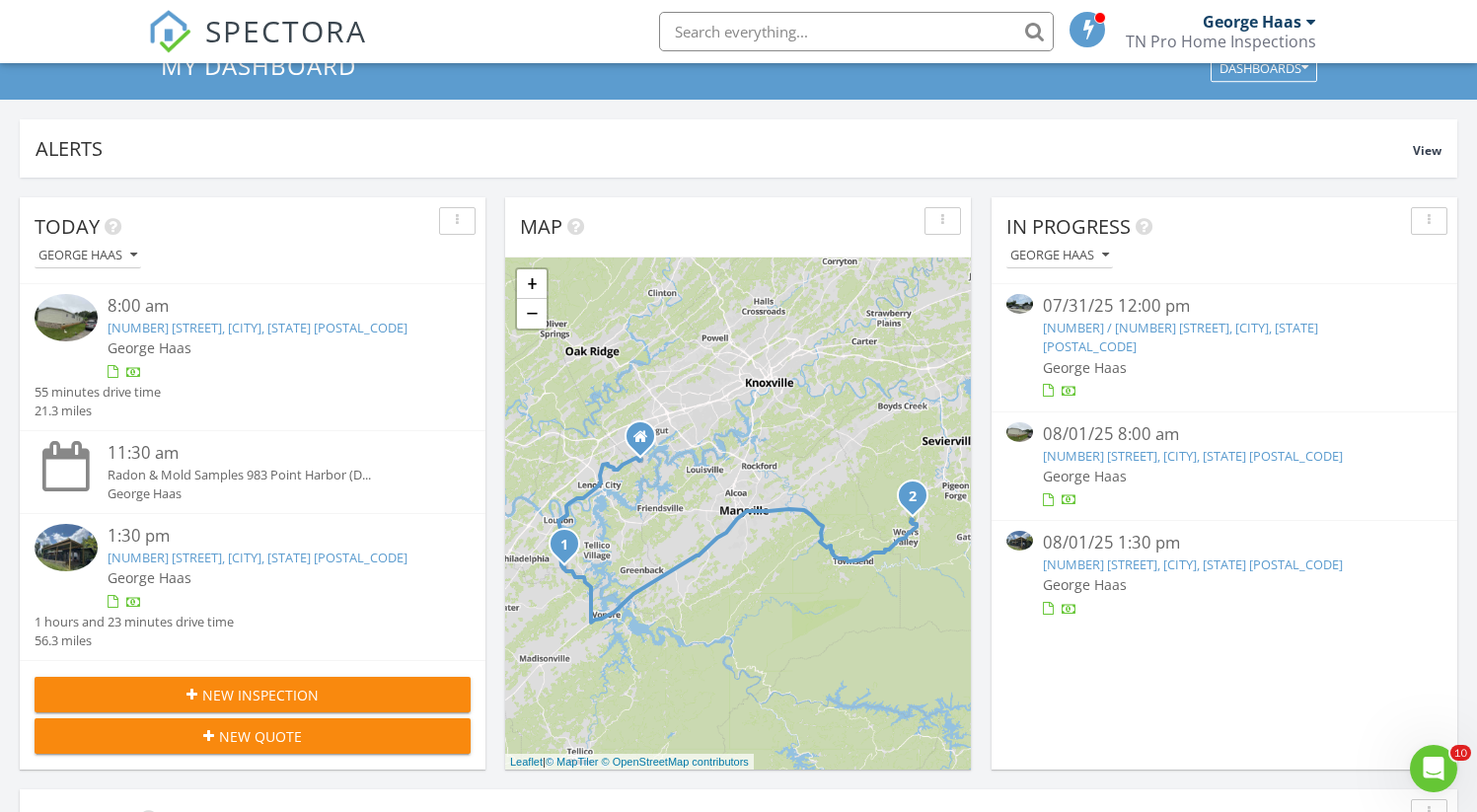 scroll, scrollTop: 79, scrollLeft: 0, axis: vertical 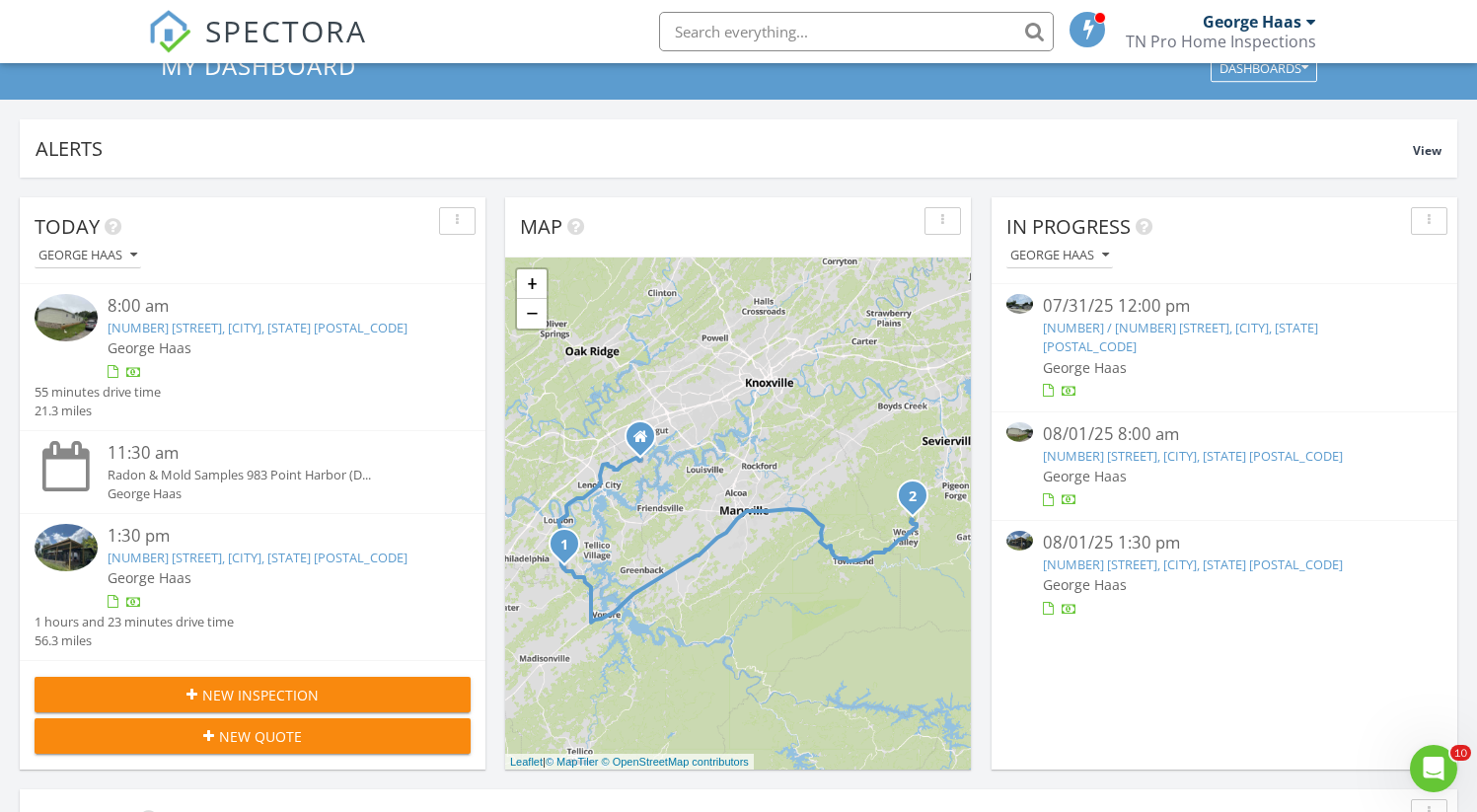 click on "[NUMBER] [STREET], [CITY], [STATE] [POSTAL_CODE]" at bounding box center (1193, 456) 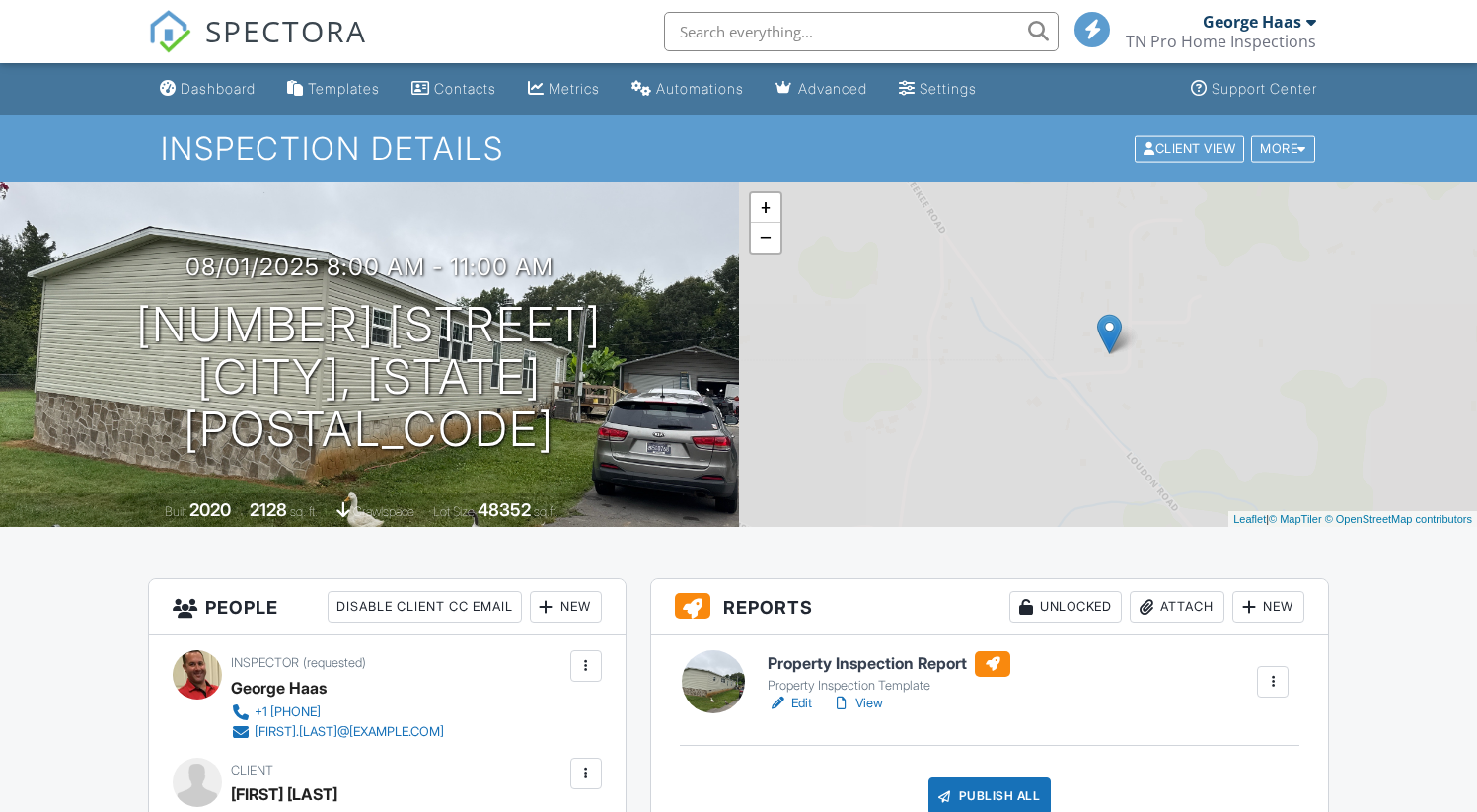 scroll, scrollTop: 0, scrollLeft: 0, axis: both 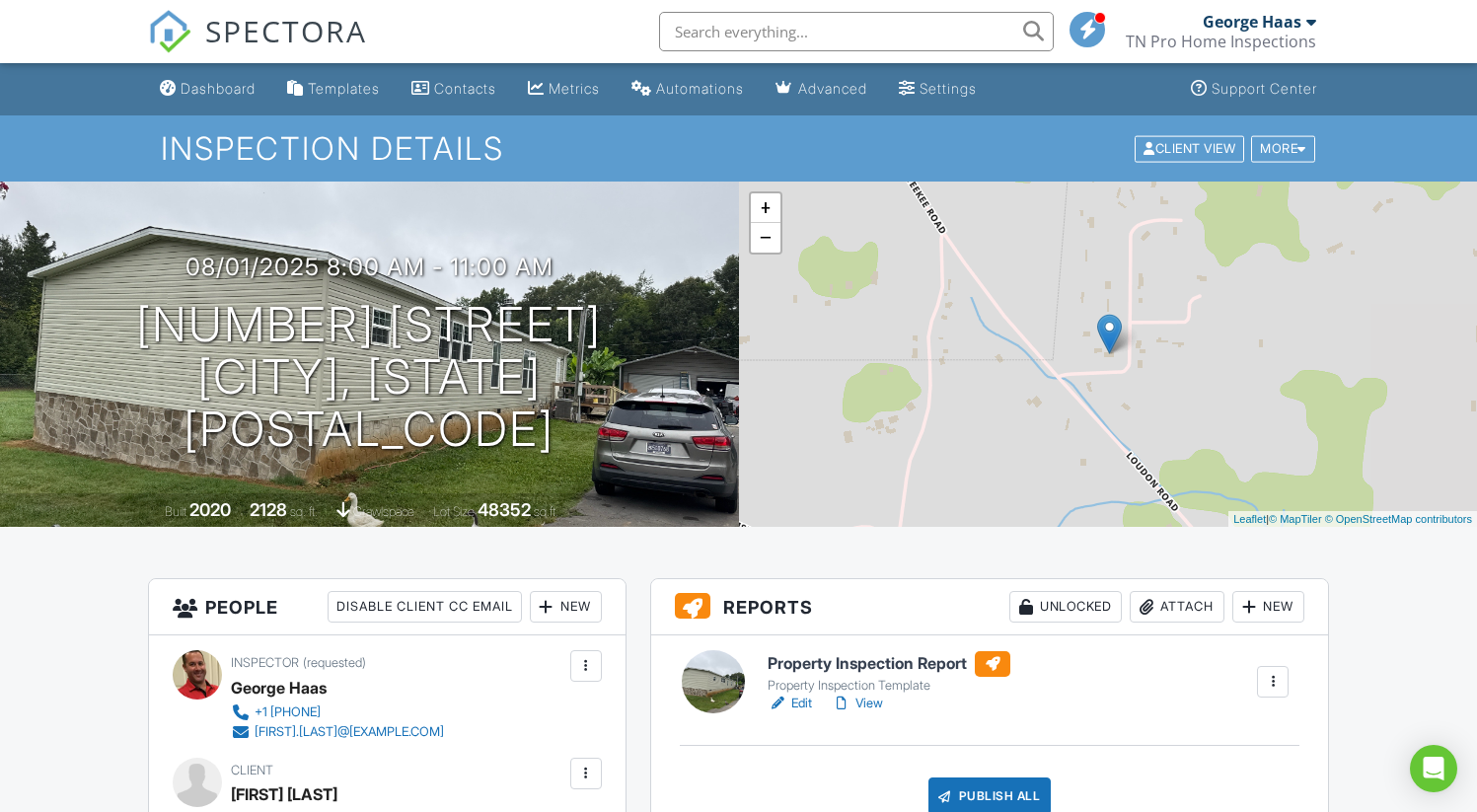 click on "Property Inspection Report" at bounding box center [889, 664] 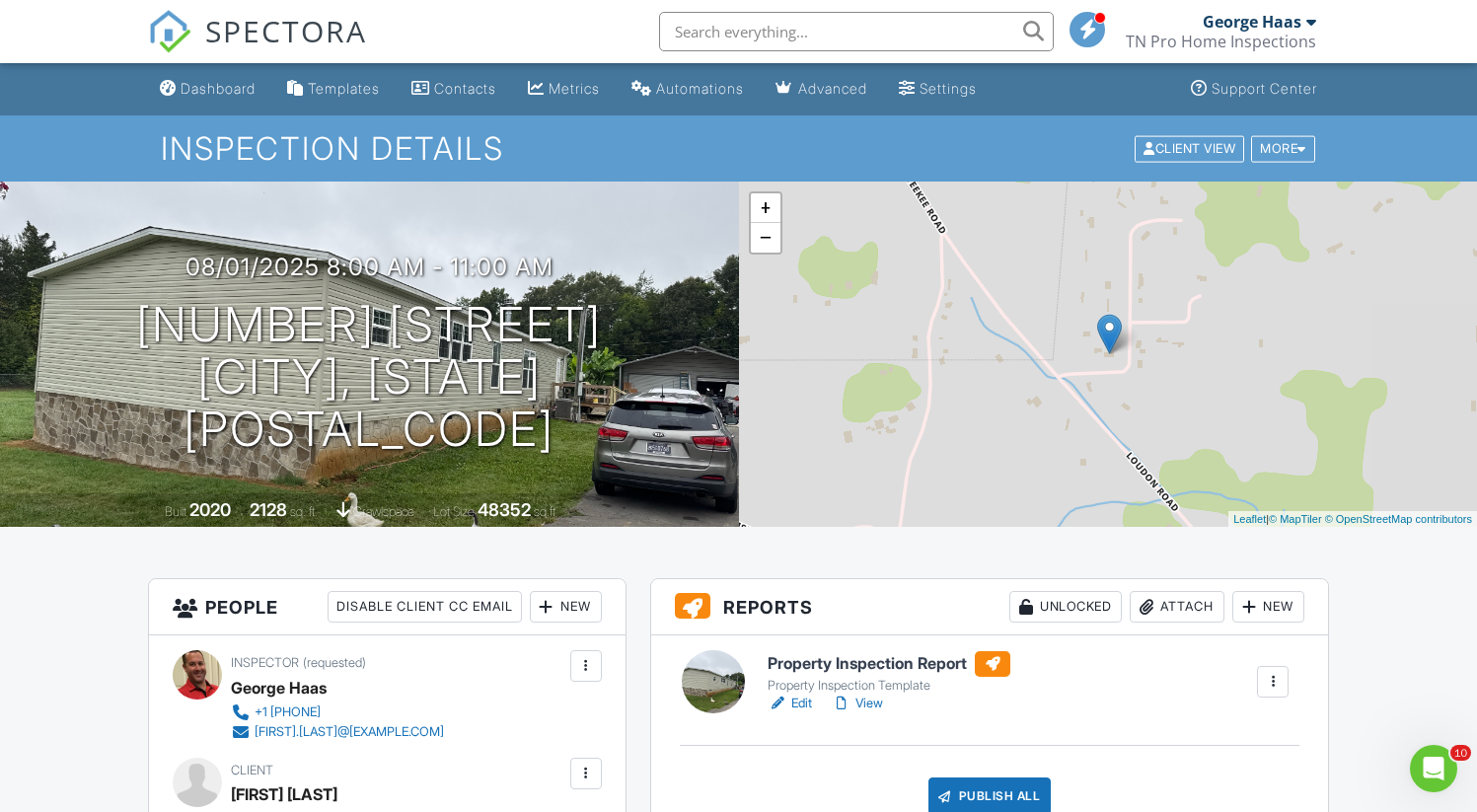 scroll, scrollTop: 0, scrollLeft: 0, axis: both 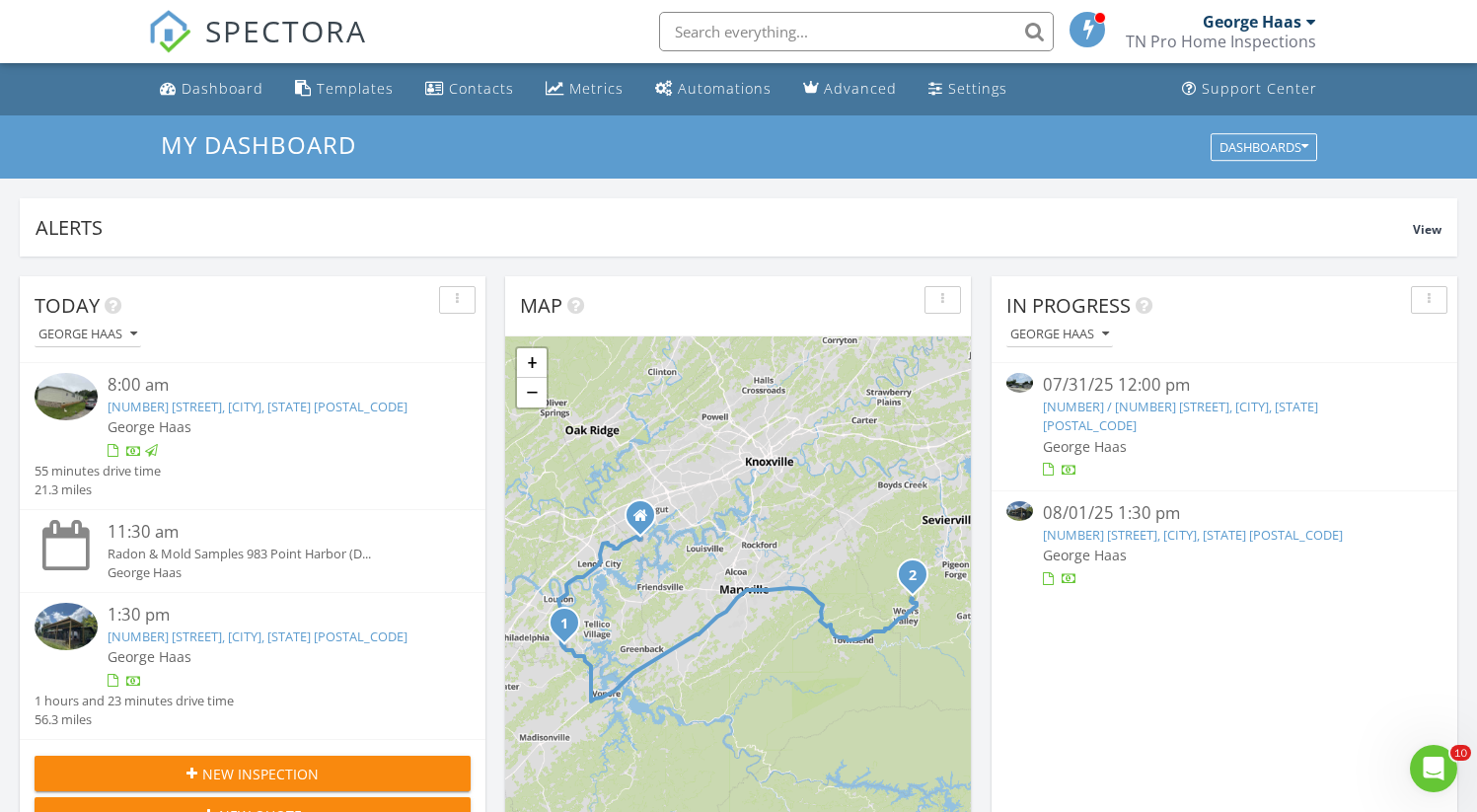click on "My Dashboard" at bounding box center (739, 144) 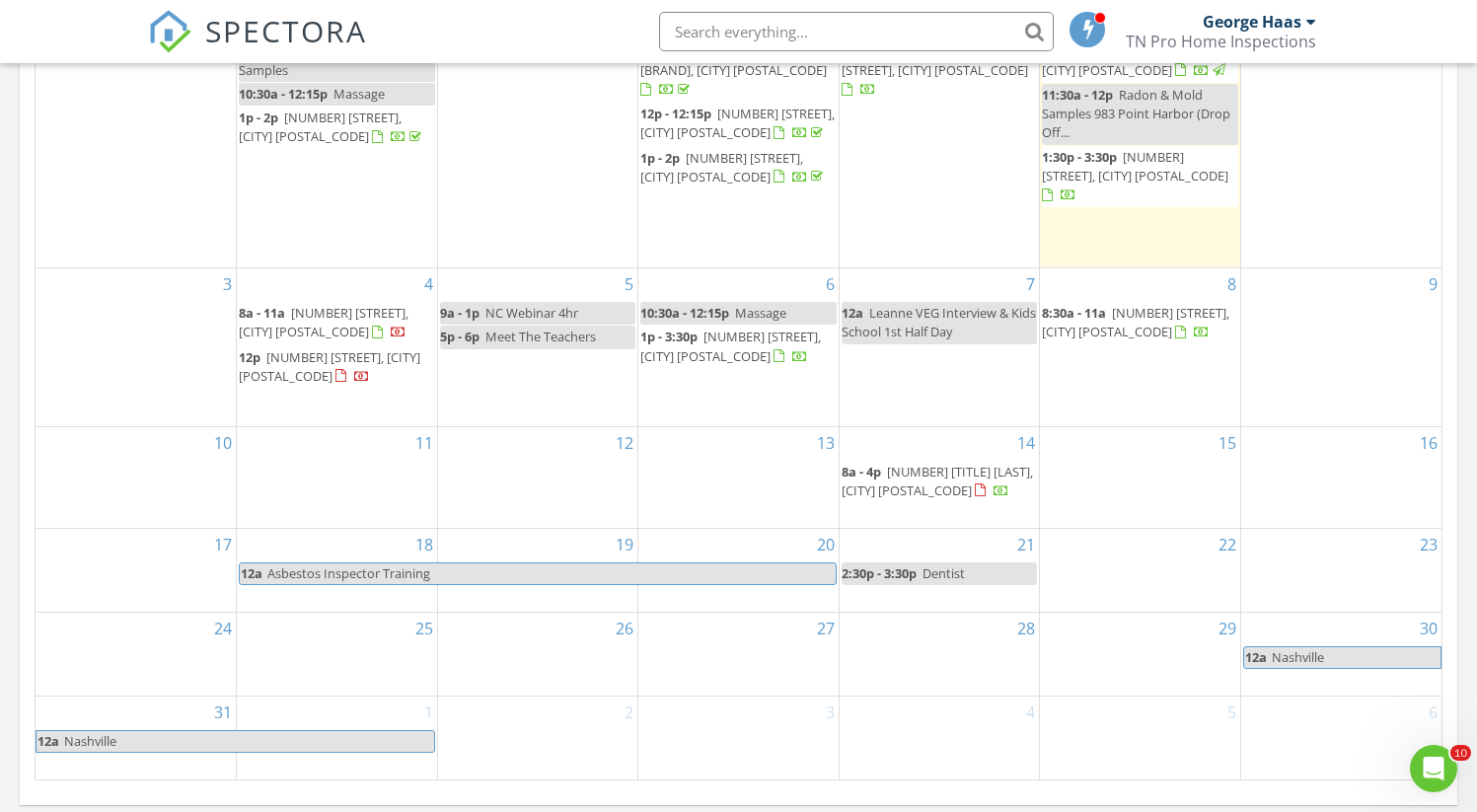 scroll, scrollTop: 1033, scrollLeft: 0, axis: vertical 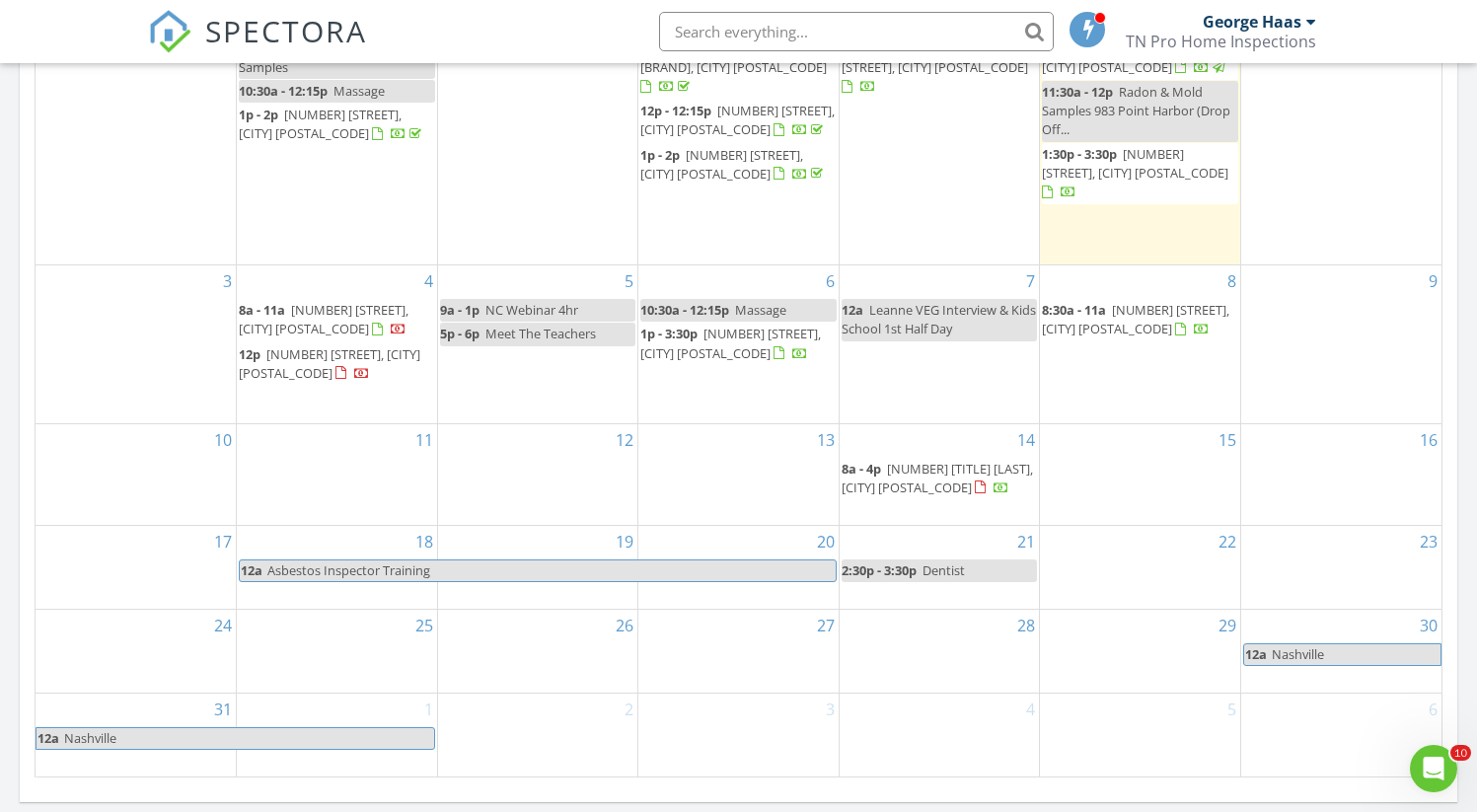 click on "[NUMBER] [STREET], [CITY] [POSTAL_CODE]" at bounding box center [324, 319] 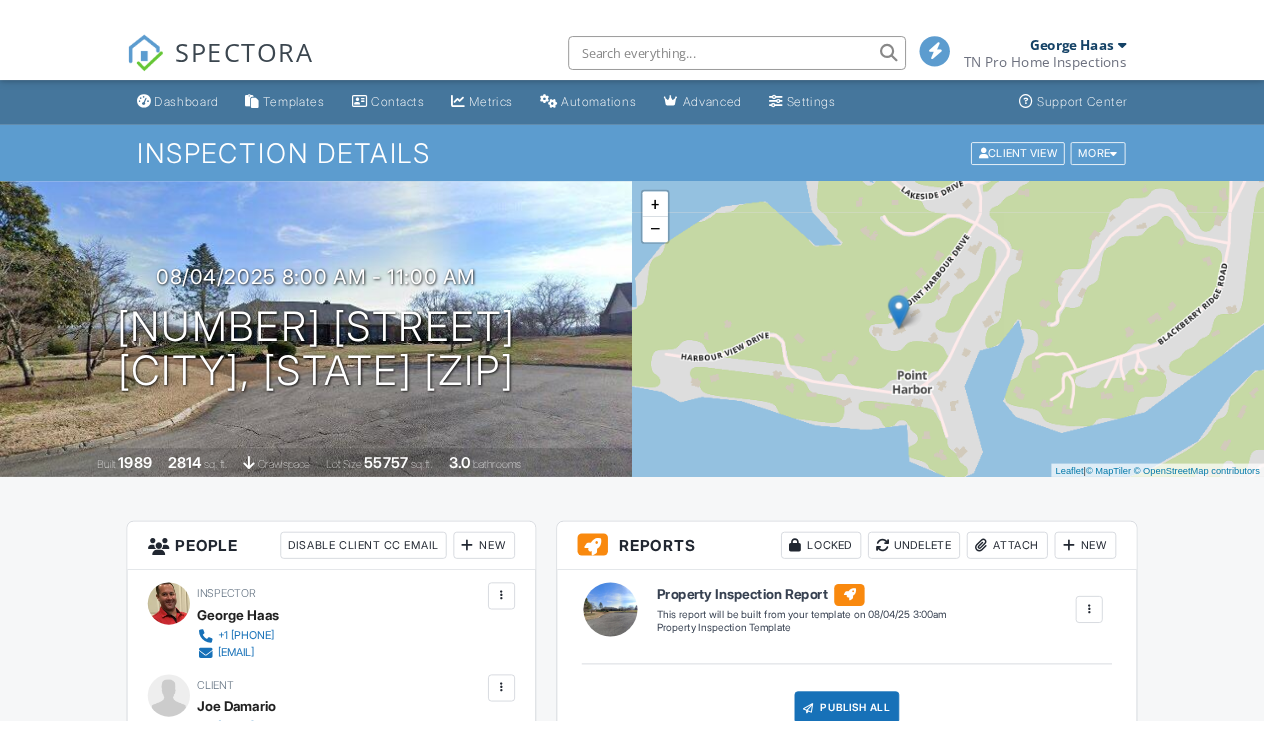 scroll, scrollTop: 0, scrollLeft: 0, axis: both 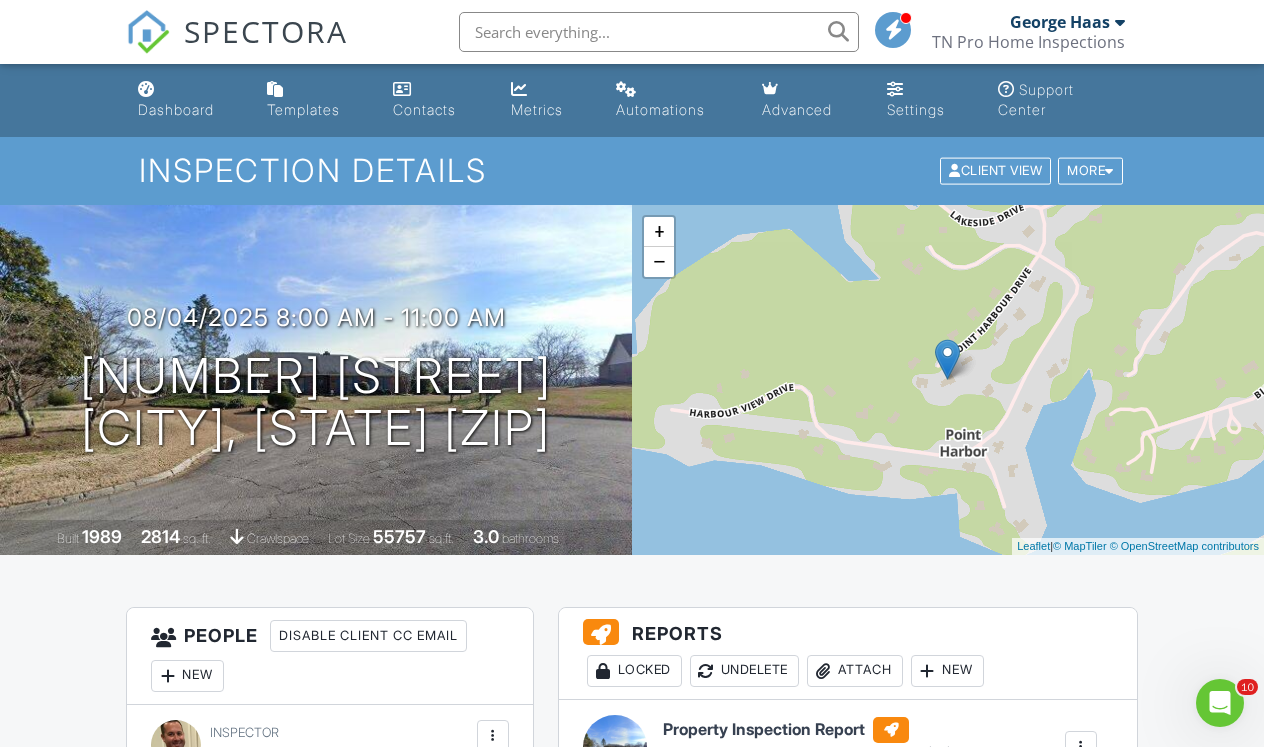 click on "Dashboard
Templates
Contacts
Metrics
Automations
Advanced
Settings
Support Center
Inspection Details
Client View
More
Property Details
Reschedule
Reorder / Copy
Share
Cancel
Delete
Print Order
Convert to V9
Disable Buy Now Pay Later
View Change Log
08/04/2025  8:00 am
- 11:00 am
983 Point Harbour Dr
Lenoir City, TN 37772
Built
1989
2814
sq. ft.
crawlspace
Lot Size
55757
sq.ft.
3.0
bathrooms
+ − Leaflet  |  © MapTiler   © OpenStreetMap contributors
All emails and texts are disabled for this inspection!
Turn on emails and texts
Turn on and Requeue Notifications
Reports
Locked
Undelete
Attach
New" at bounding box center (632, 1547) 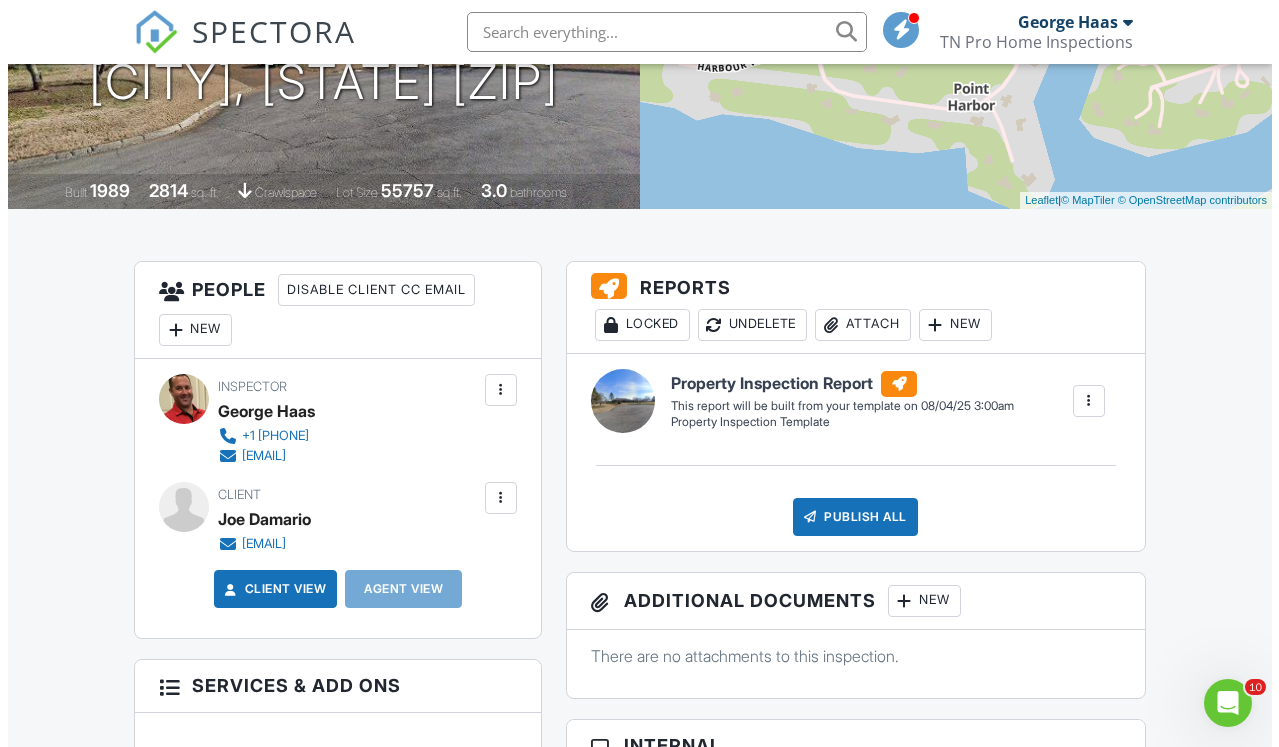 scroll, scrollTop: 360, scrollLeft: 0, axis: vertical 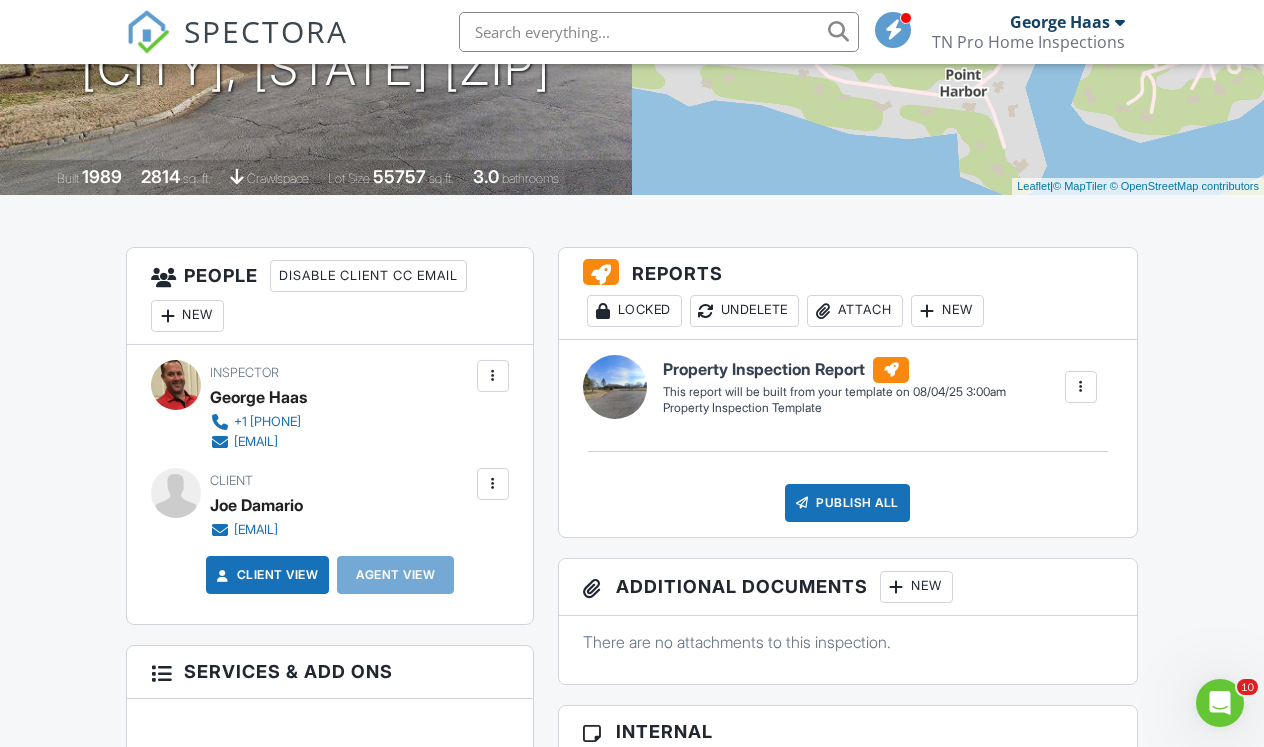 click on "Attach" at bounding box center (855, 311) 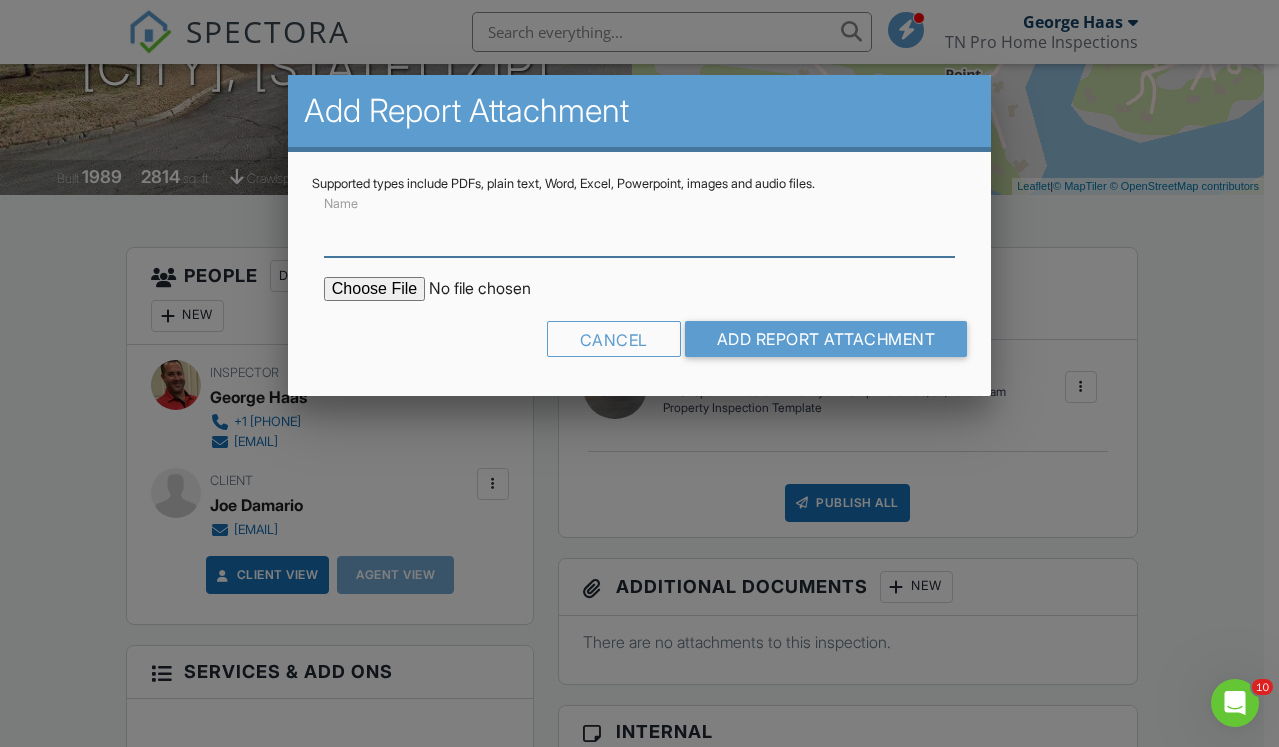 type on "Lab Report" 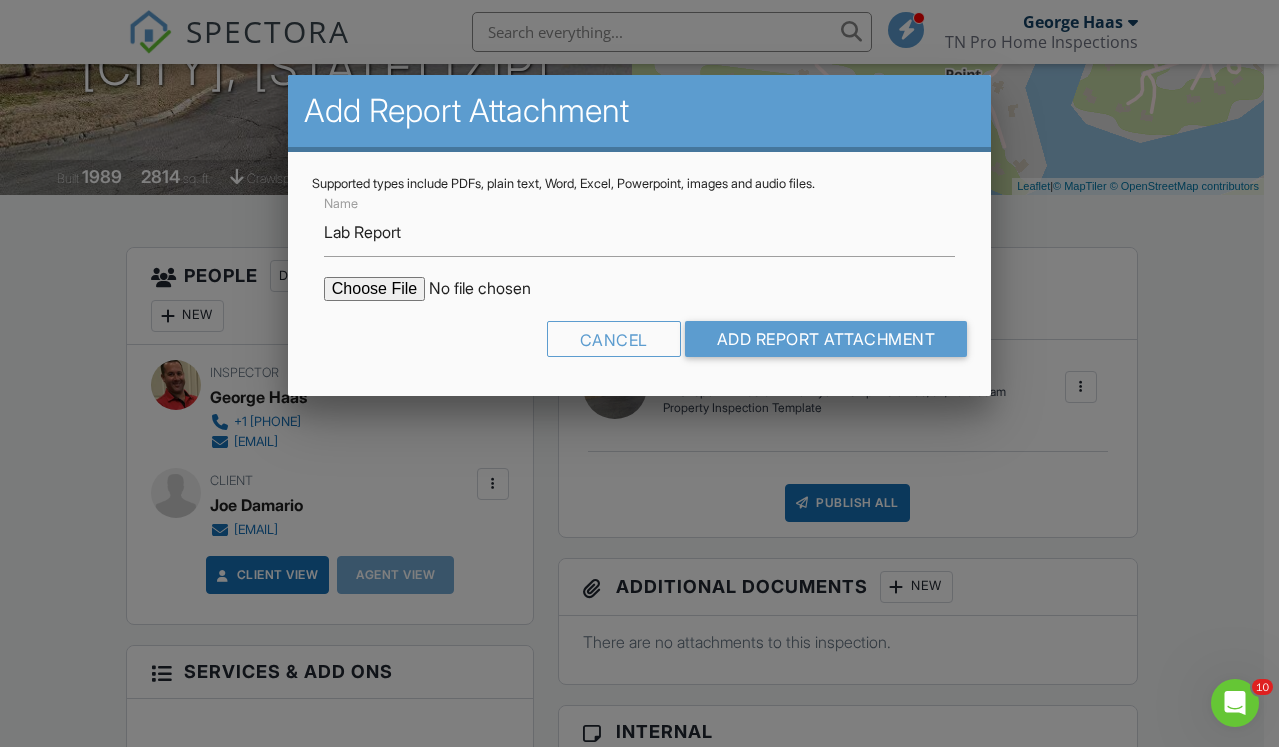 click at bounding box center [494, 289] 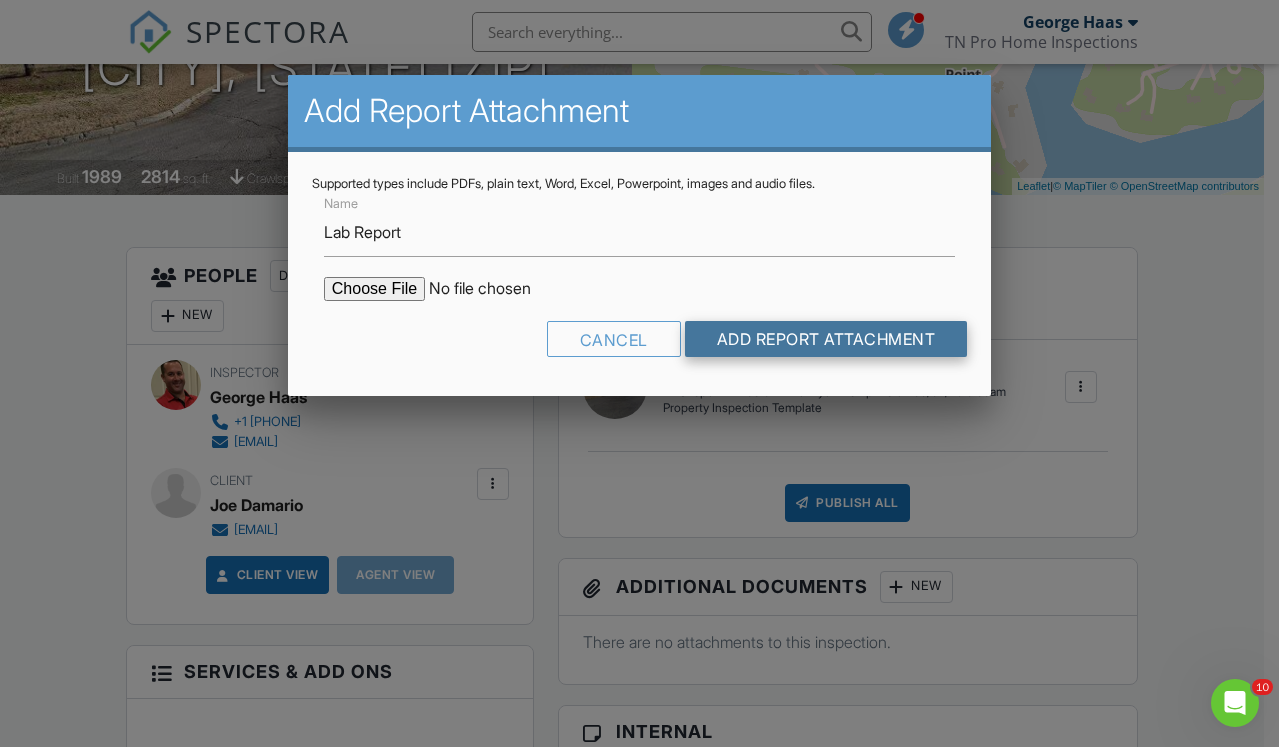 click on "Add Report Attachment" at bounding box center [826, 339] 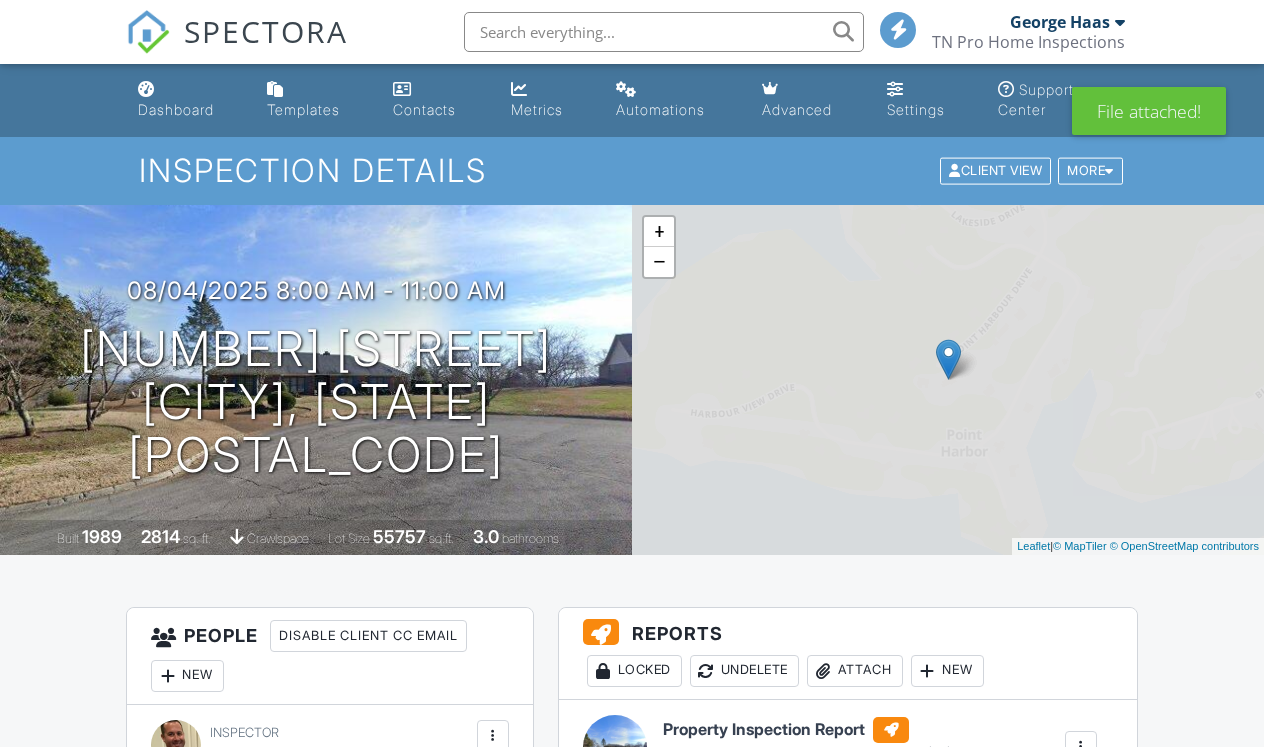 scroll, scrollTop: 0, scrollLeft: 0, axis: both 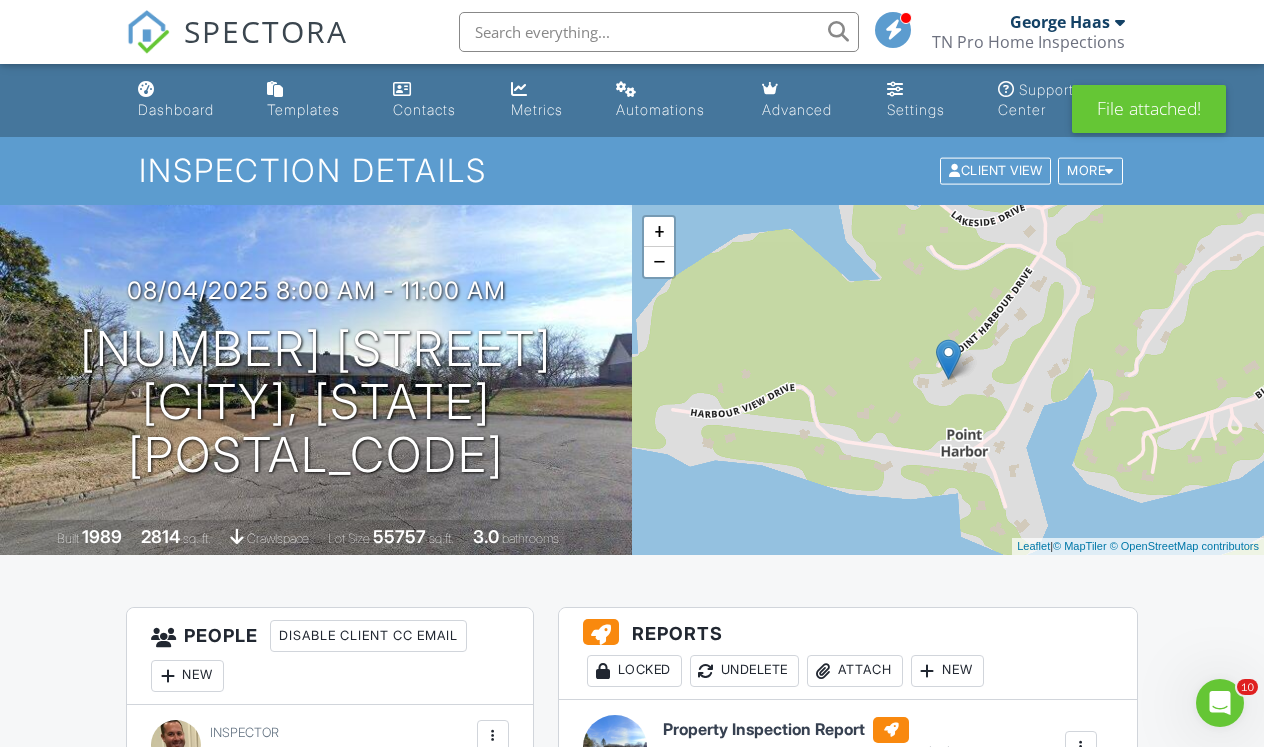 click on "Dashboard
Templates
Contacts
Metrics
Automations
Advanced
Settings
Support Center
Inspection Details
Client View
More
Property Details
Reschedule
Reorder / Copy
Share
Cancel
Delete
Print Order
Convert to V9
Disable Buy Now Pay Later
View Change Log
08/04/2025  8:00 am
- 11:00 am
983 Point Harbour Dr
Lenoir City, TN 37772
Built
1989
2814
sq. ft.
crawlspace
Lot Size
55757
sq.ft.
3.0
bathrooms
+ − Leaflet  |  © MapTiler   © OpenStreetMap contributors
All emails and texts are disabled for this inspection!
Turn on emails and texts
Turn on and Requeue Notifications
Reports
Locked
Undelete
Attach
New" at bounding box center (632, 1591) 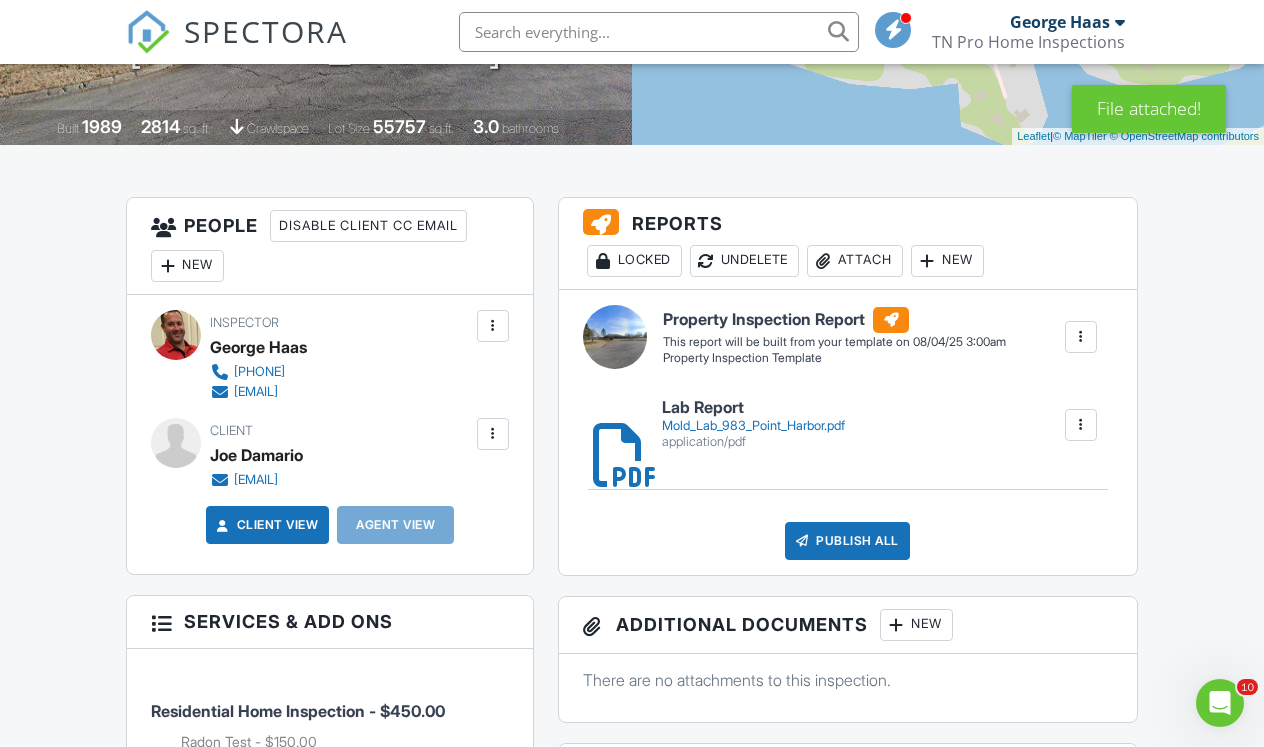 scroll, scrollTop: 440, scrollLeft: 0, axis: vertical 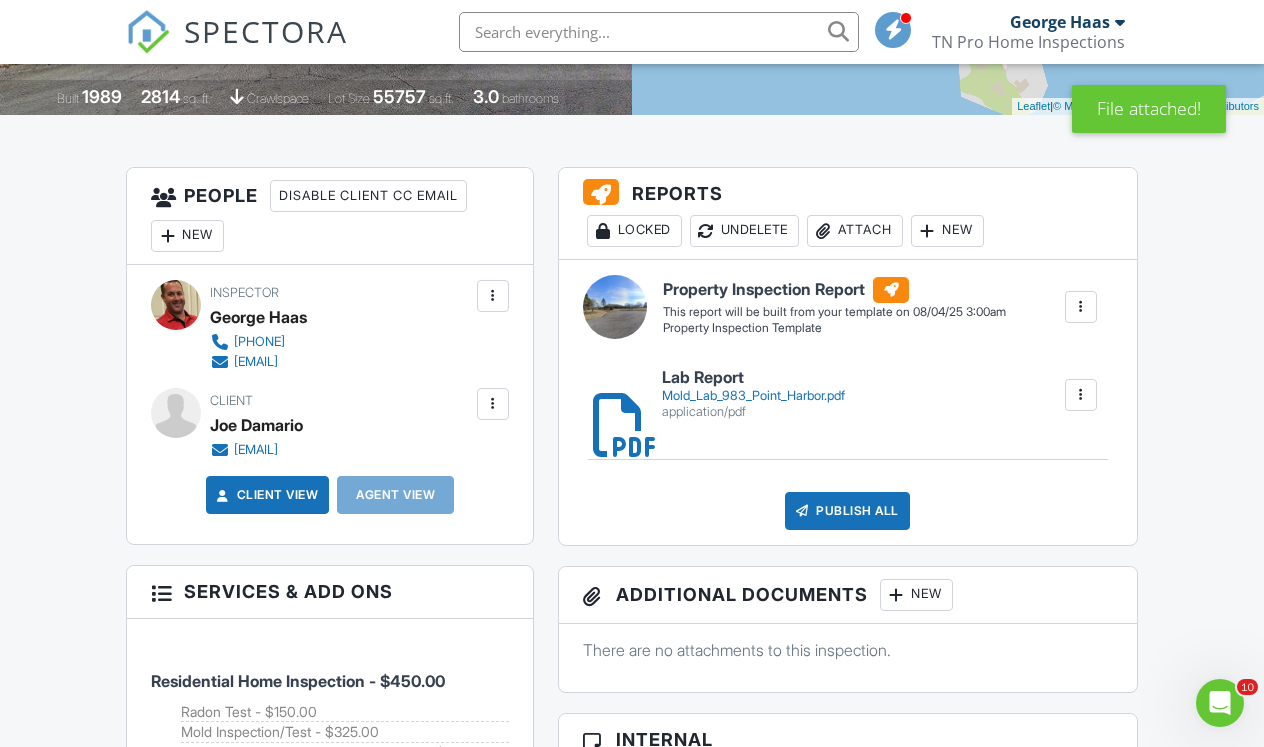 click at bounding box center [148, 32] 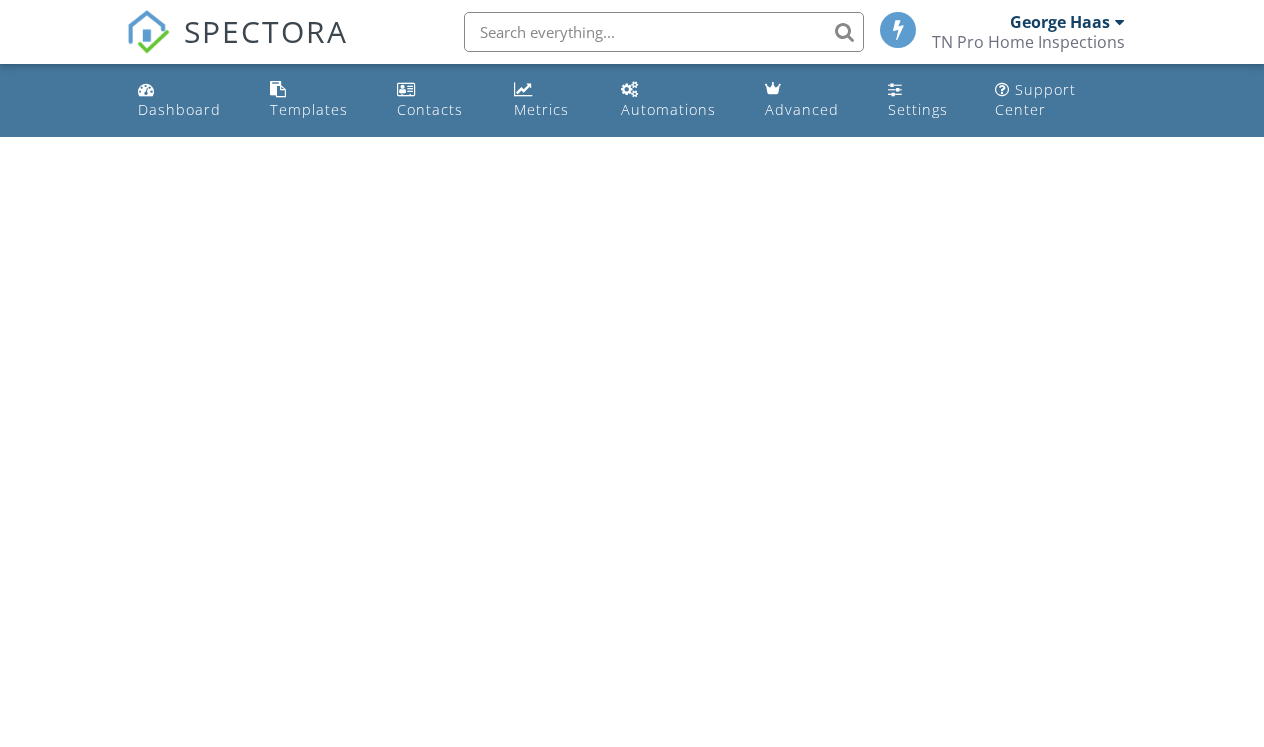 scroll, scrollTop: 0, scrollLeft: 0, axis: both 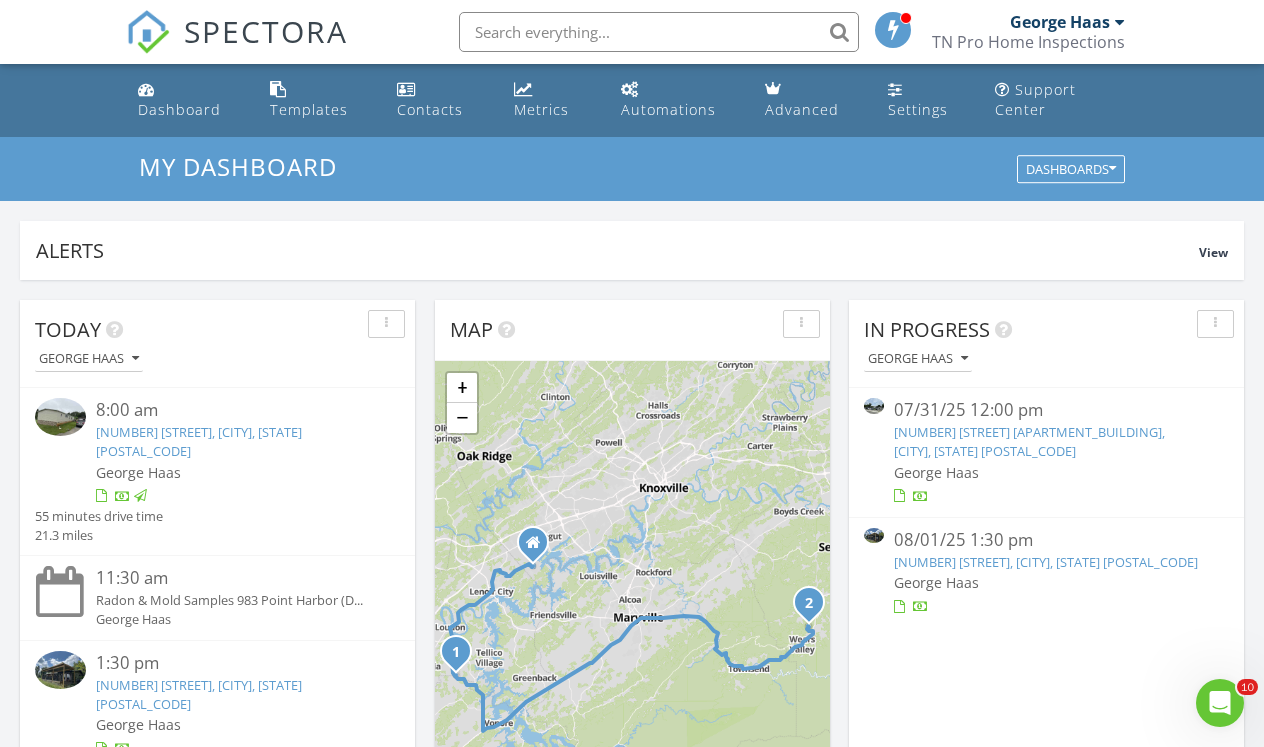 click at bounding box center (148, 32) 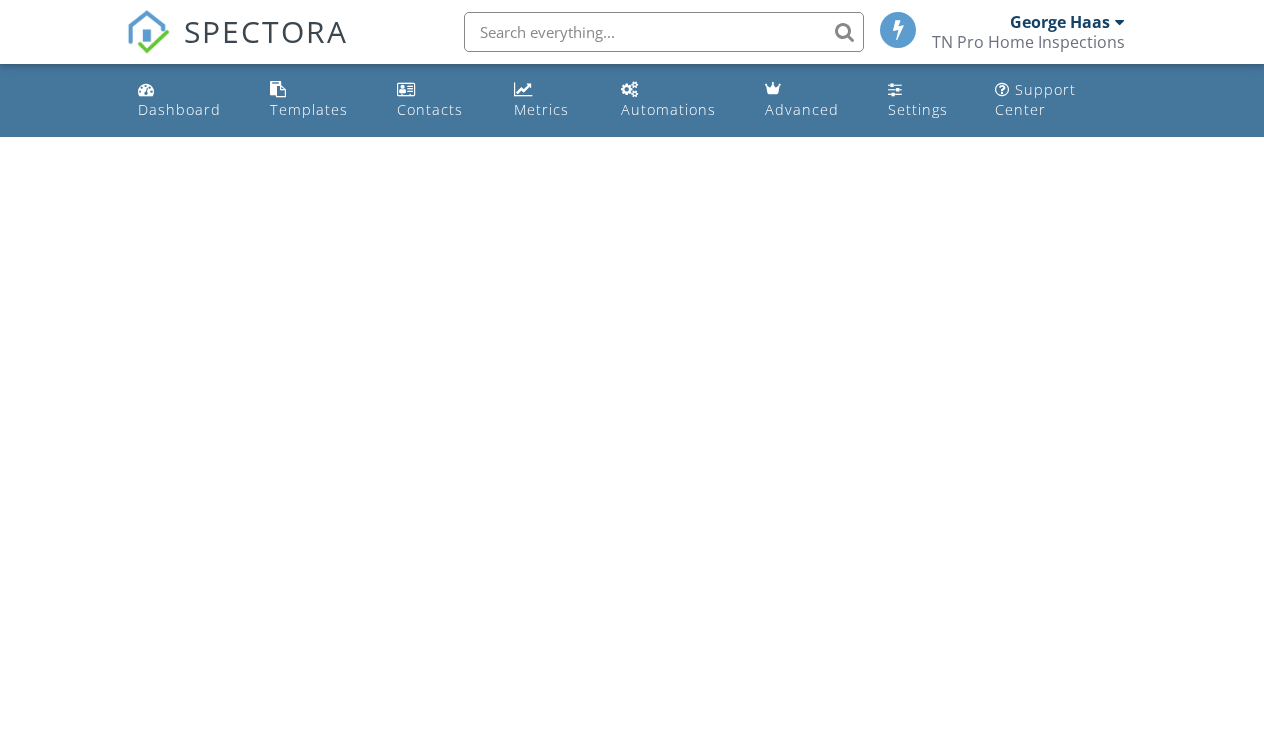 scroll, scrollTop: 0, scrollLeft: 0, axis: both 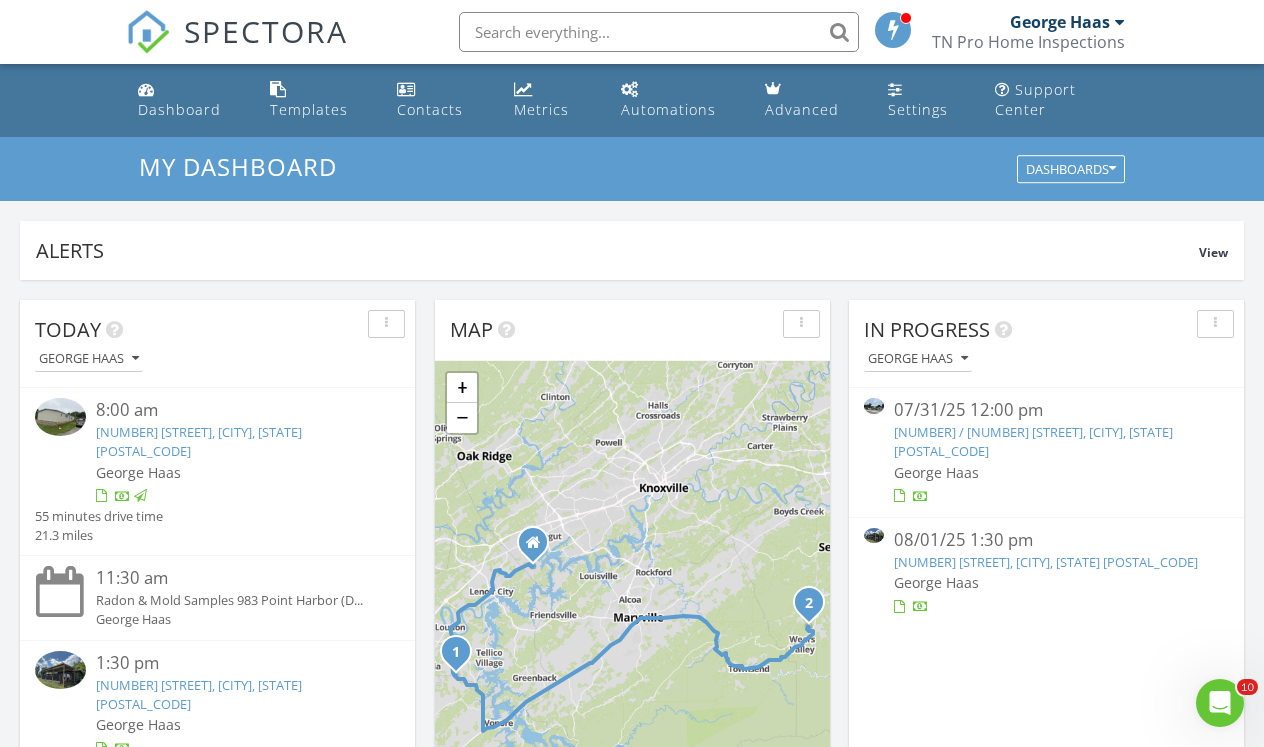 click at bounding box center [148, 32] 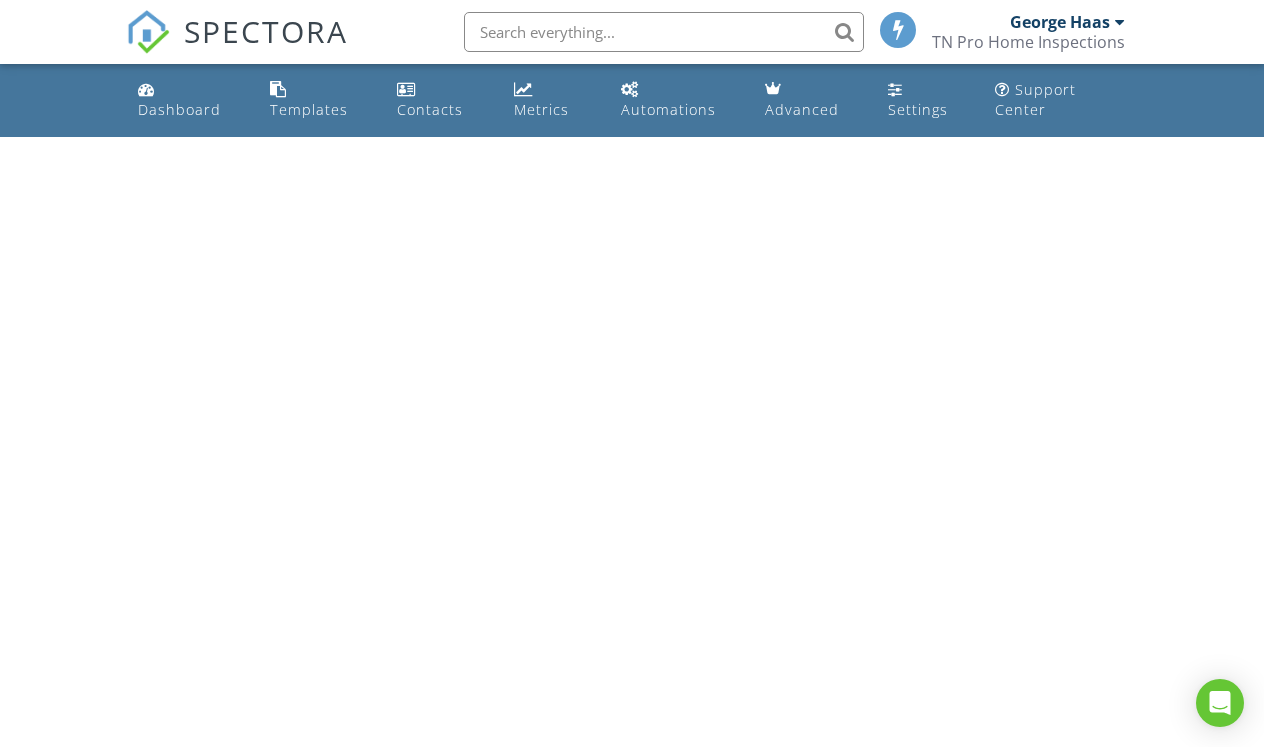 scroll, scrollTop: 0, scrollLeft: 0, axis: both 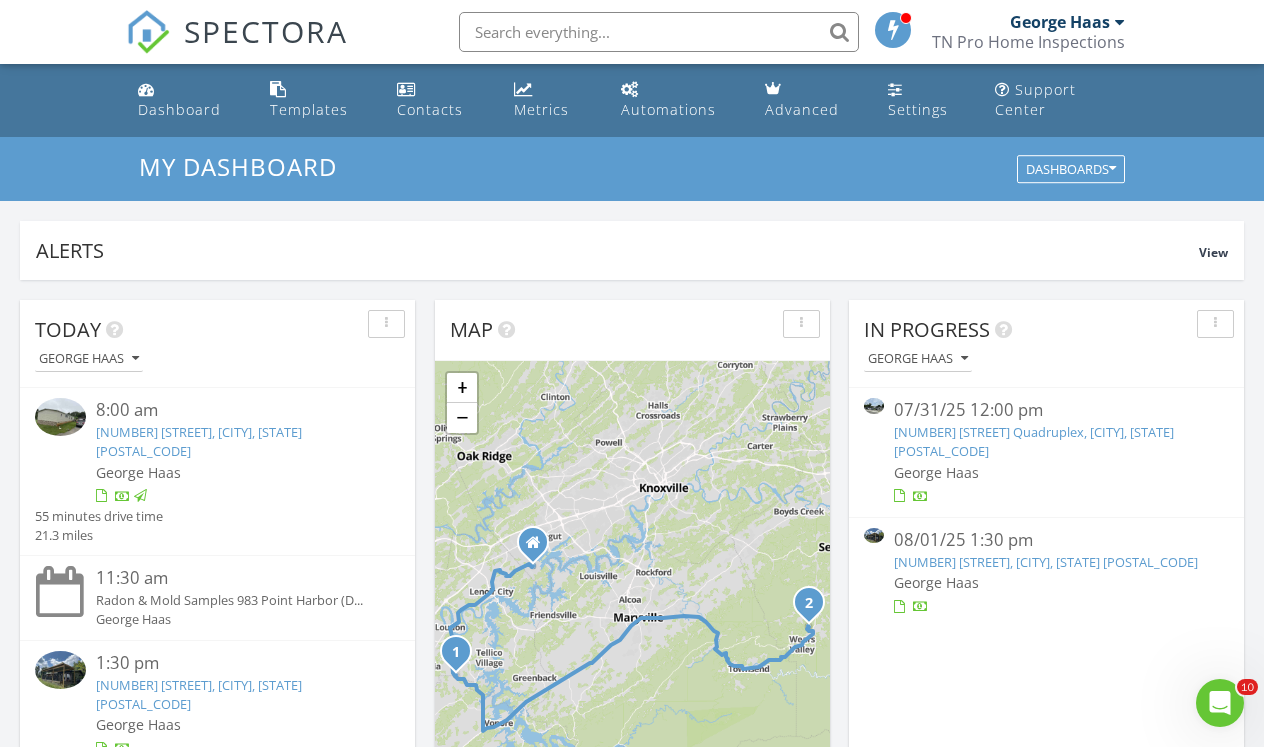click at bounding box center (148, 32) 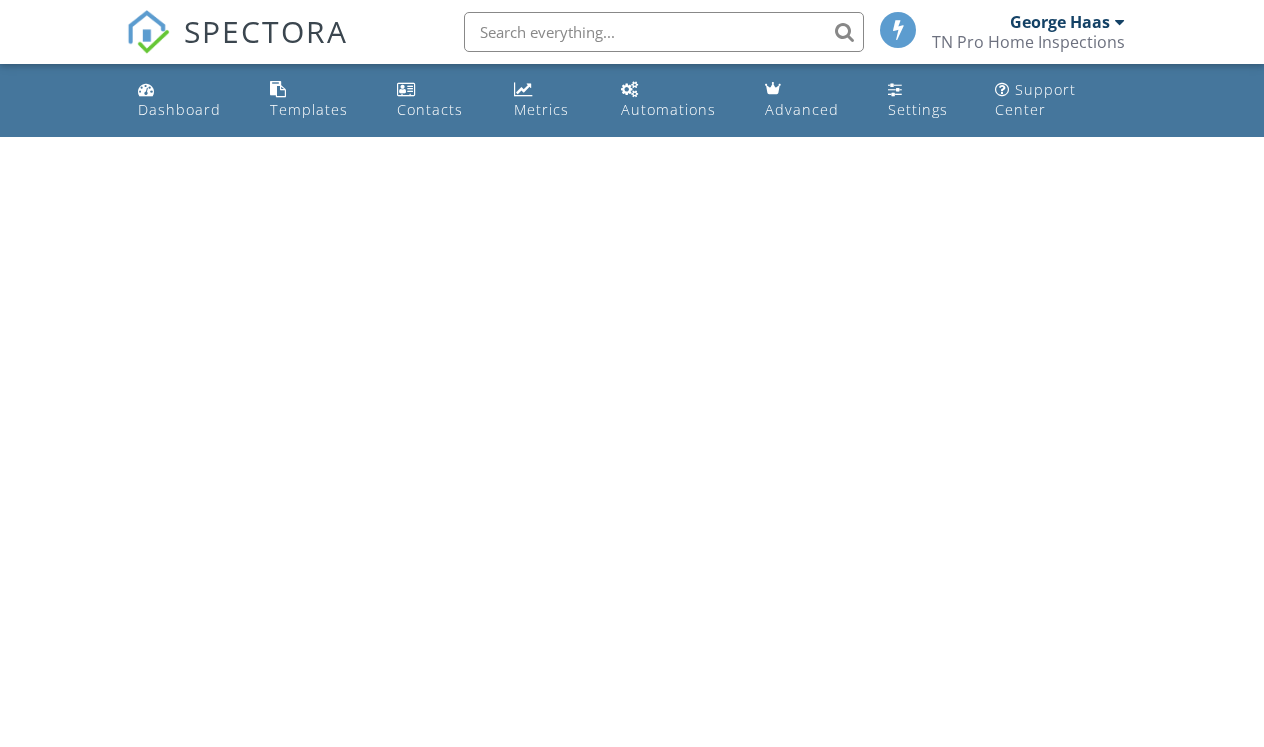 scroll, scrollTop: 0, scrollLeft: 0, axis: both 